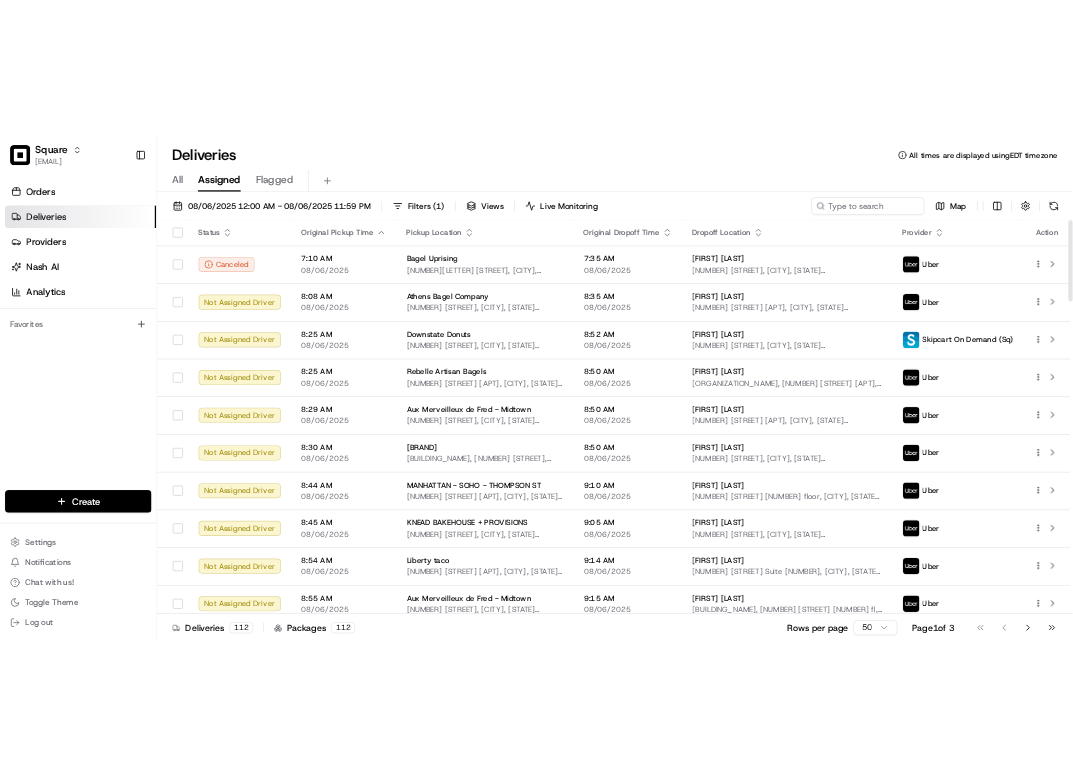 scroll, scrollTop: 0, scrollLeft: 0, axis: both 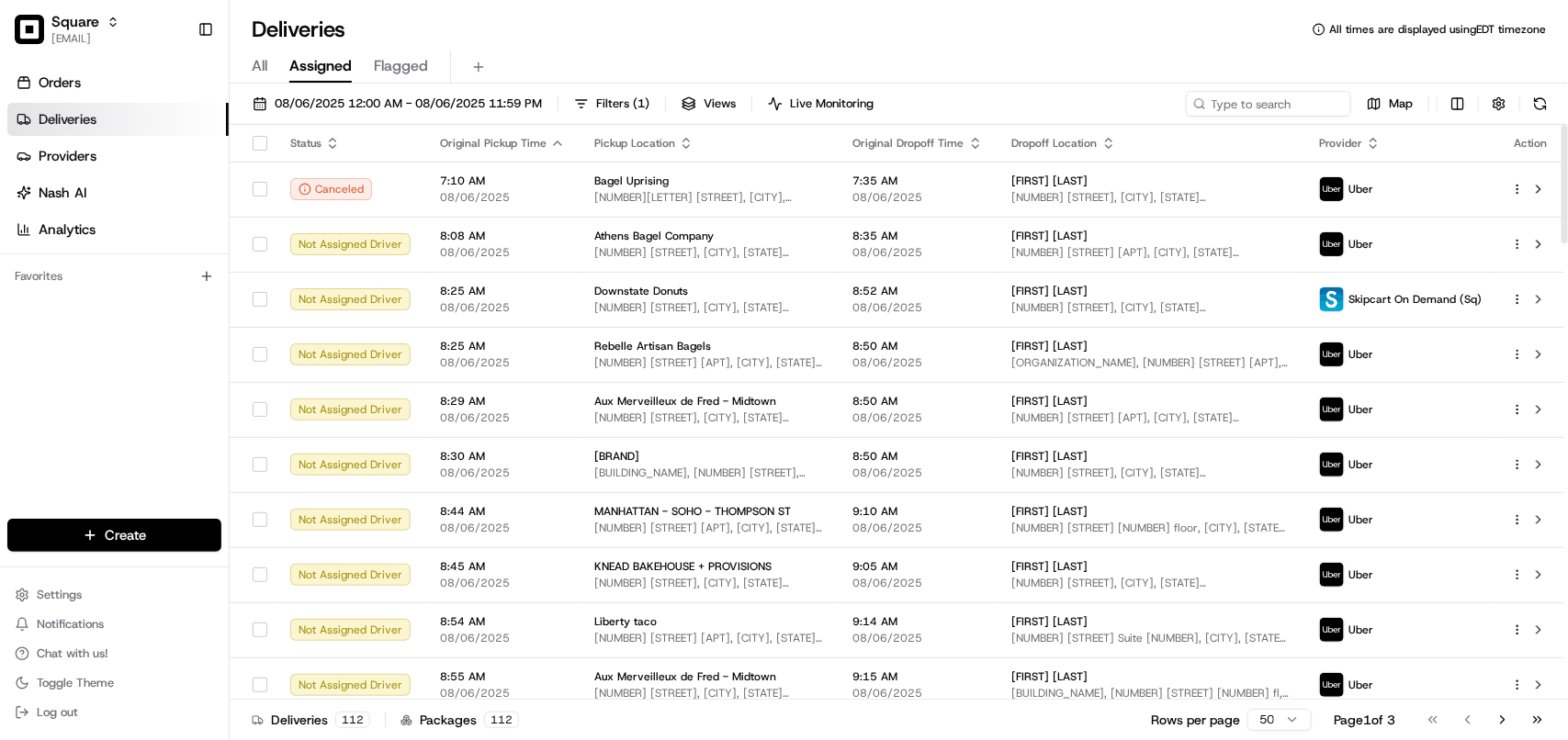 drag, startPoint x: 947, startPoint y: 39, endPoint x: 1387, endPoint y: 81, distance: 442 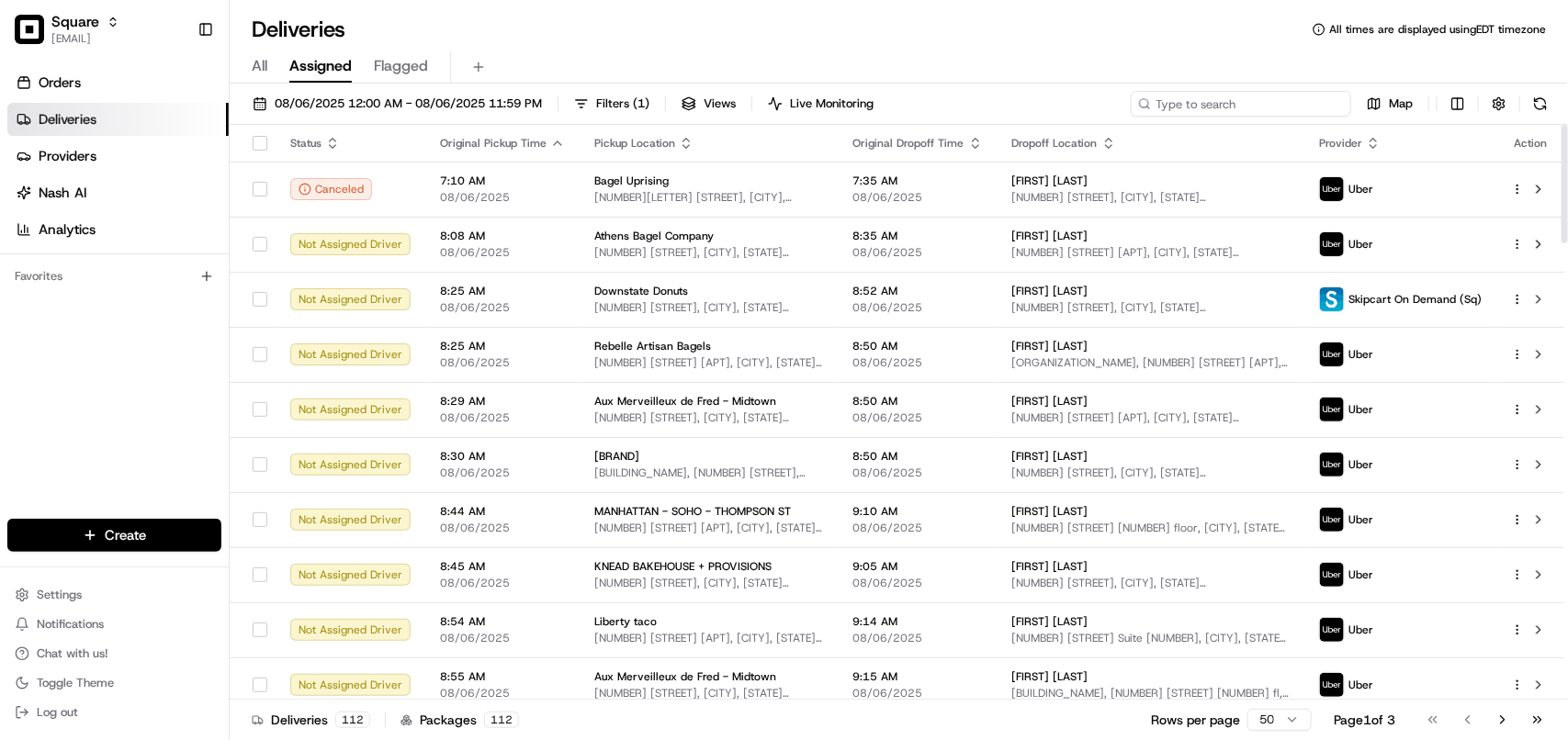 click at bounding box center (1241, 104) 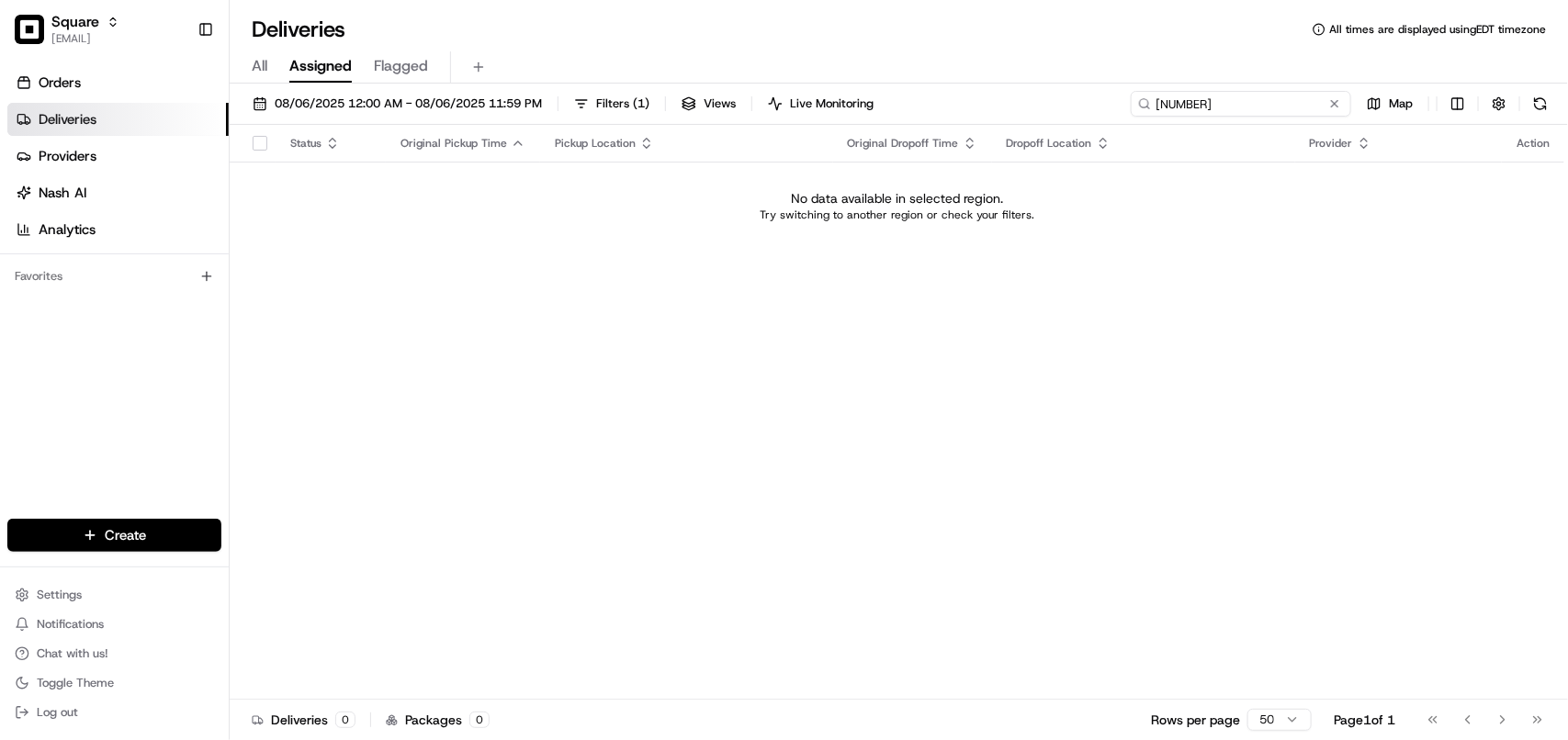 click on "[NUMBER]" at bounding box center [1241, 104] 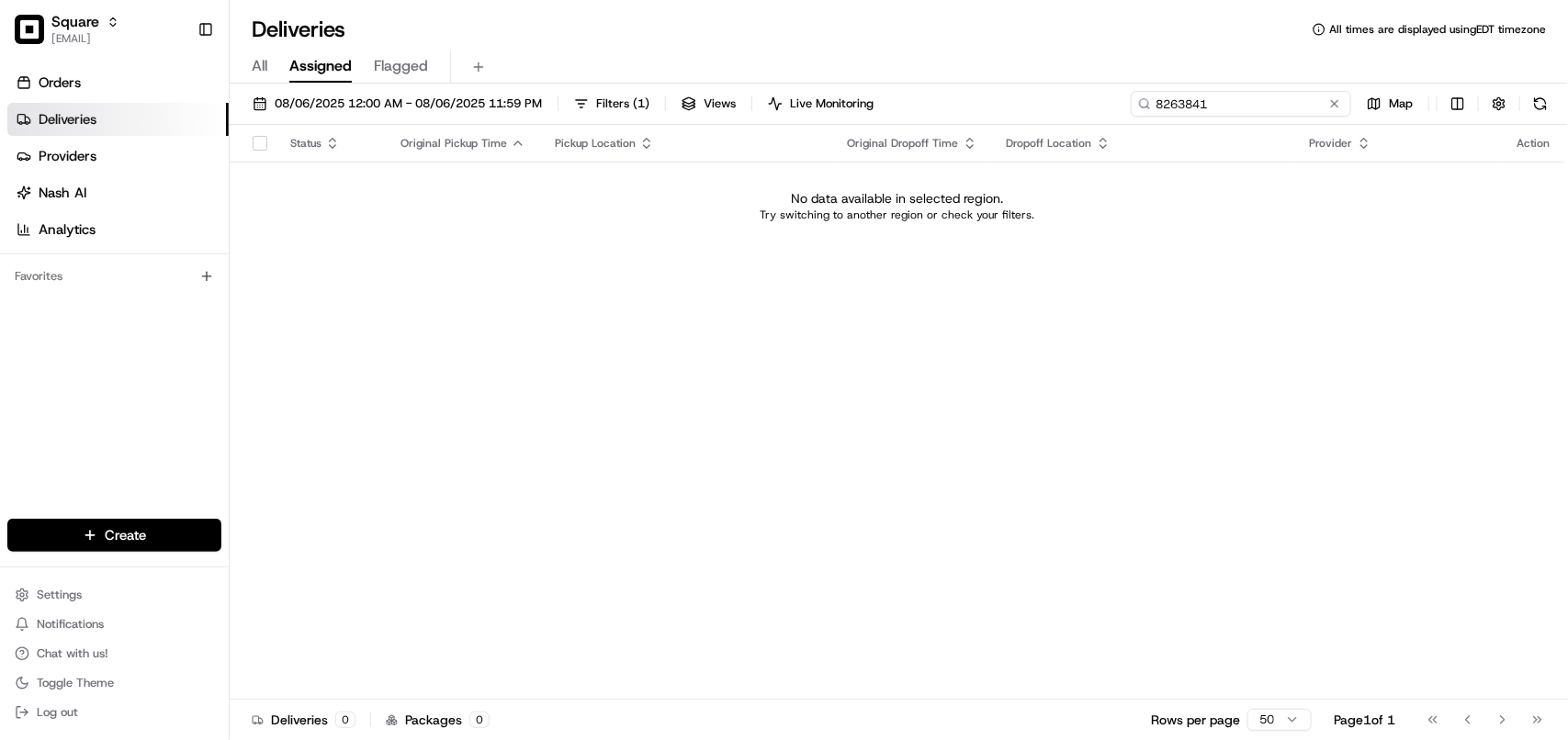 click on "8263841" at bounding box center (1241, 104) 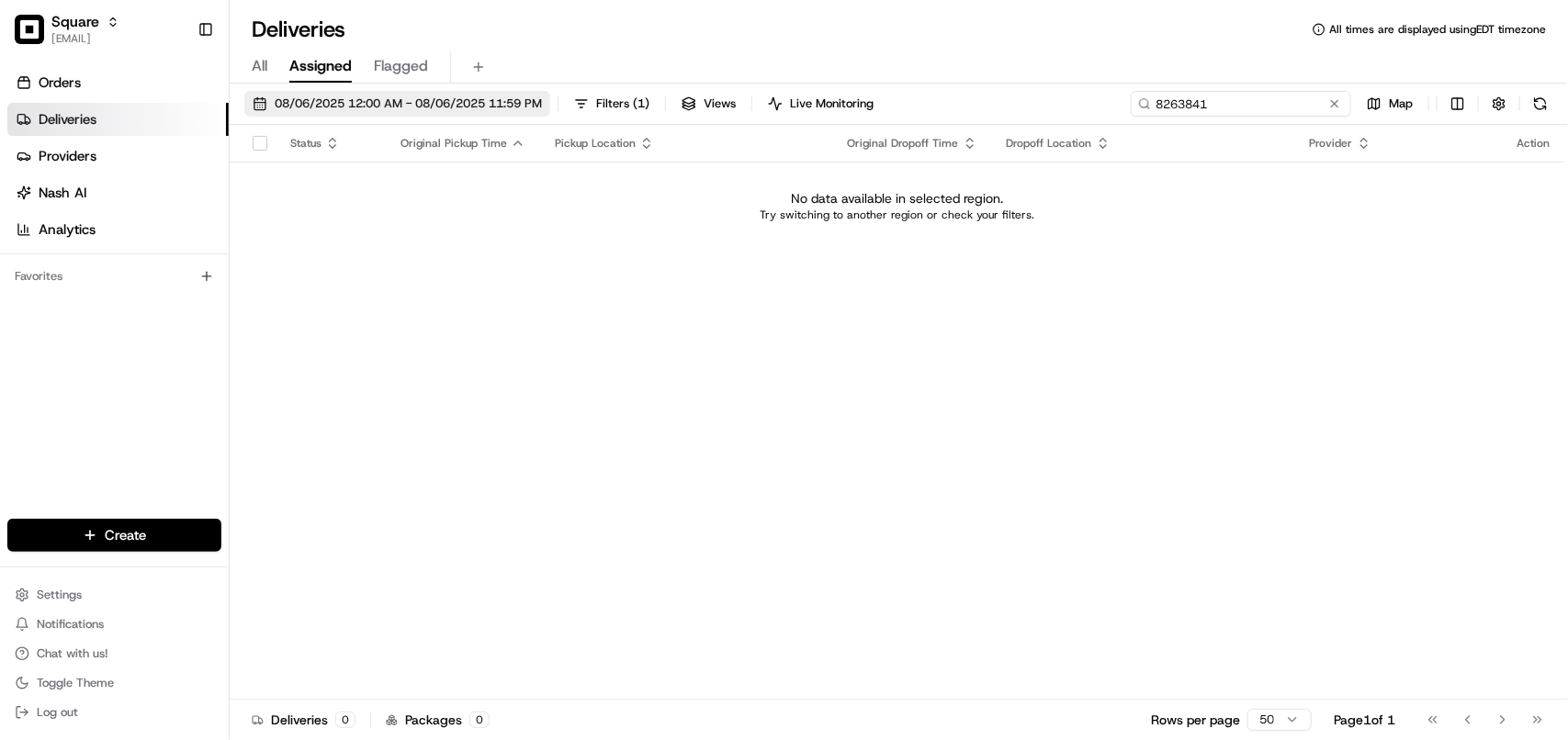 type on "8263841" 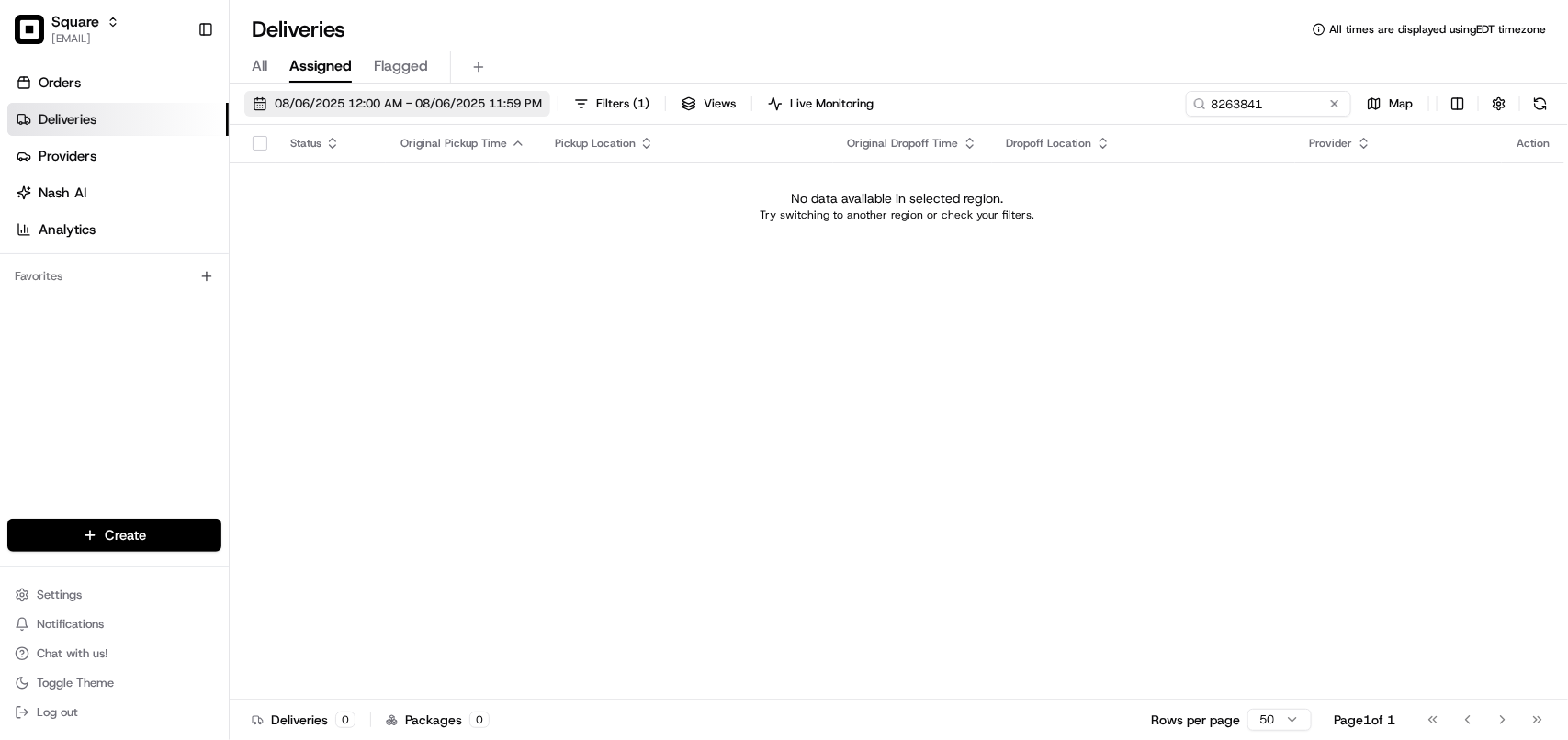 click on "08/06/2025 12:00 AM - 08/06/2025 11:59 PM" at bounding box center (408, 104) 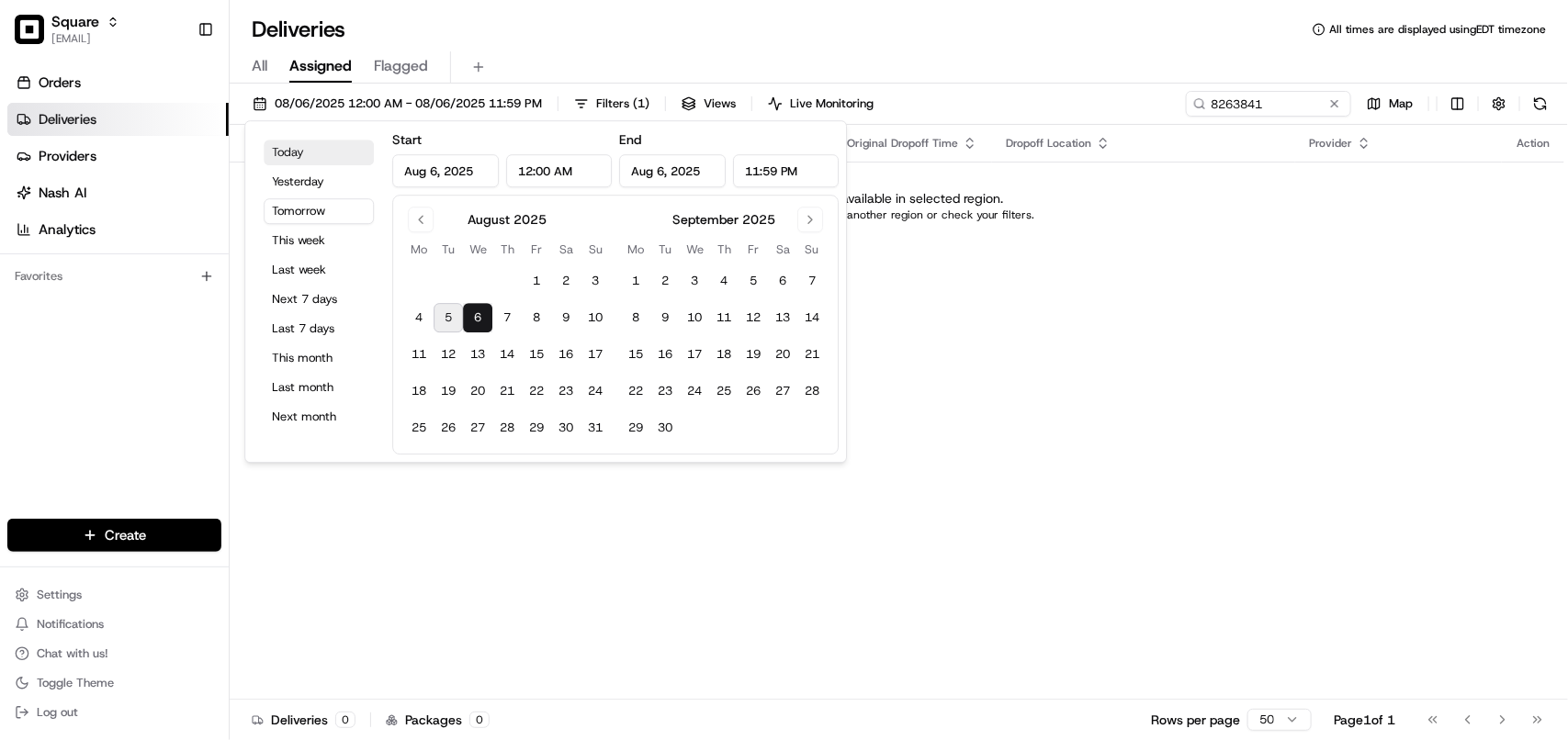 click on "Today" at bounding box center (319, 152) 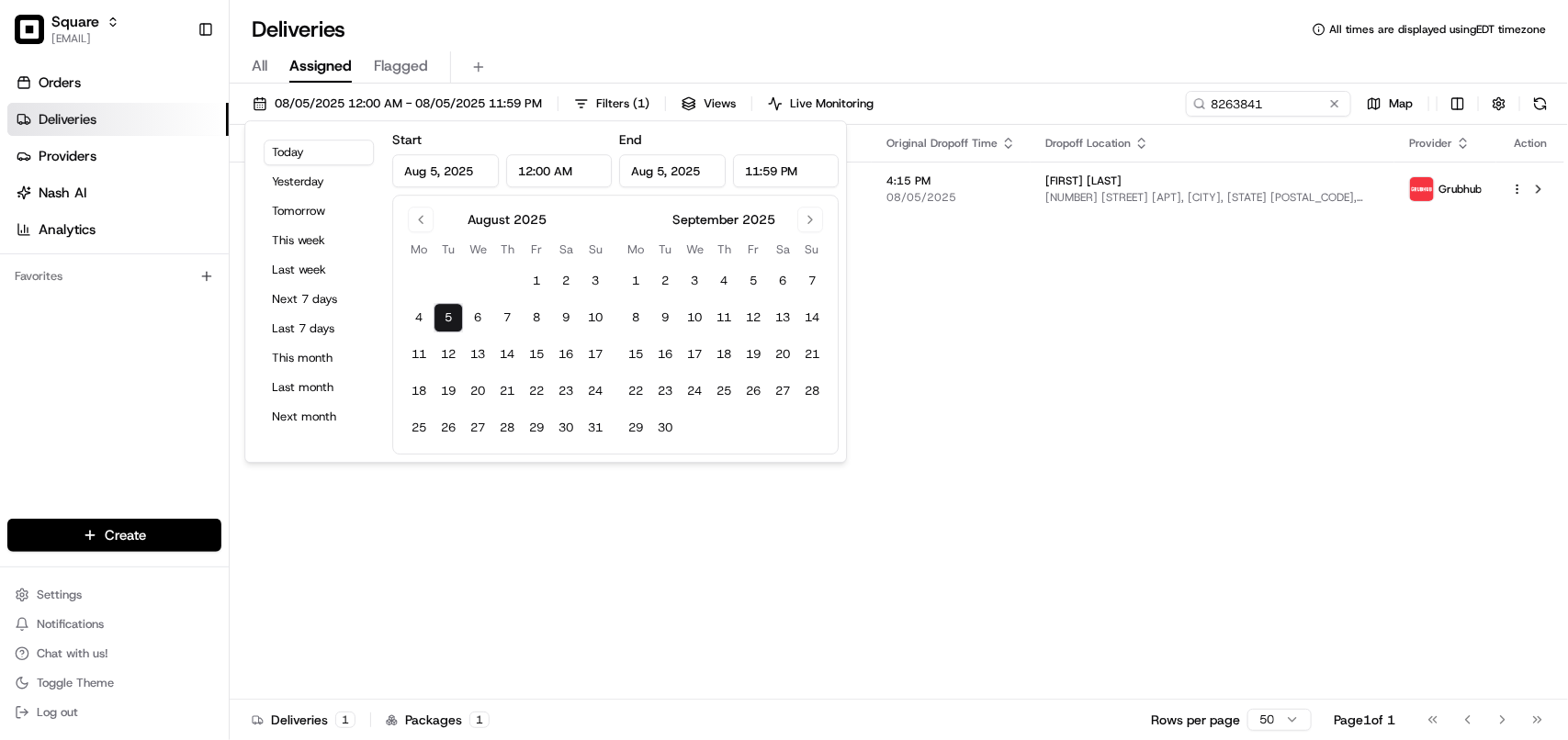 drag, startPoint x: 1339, startPoint y: 294, endPoint x: 1160, endPoint y: 217, distance: 194.85892 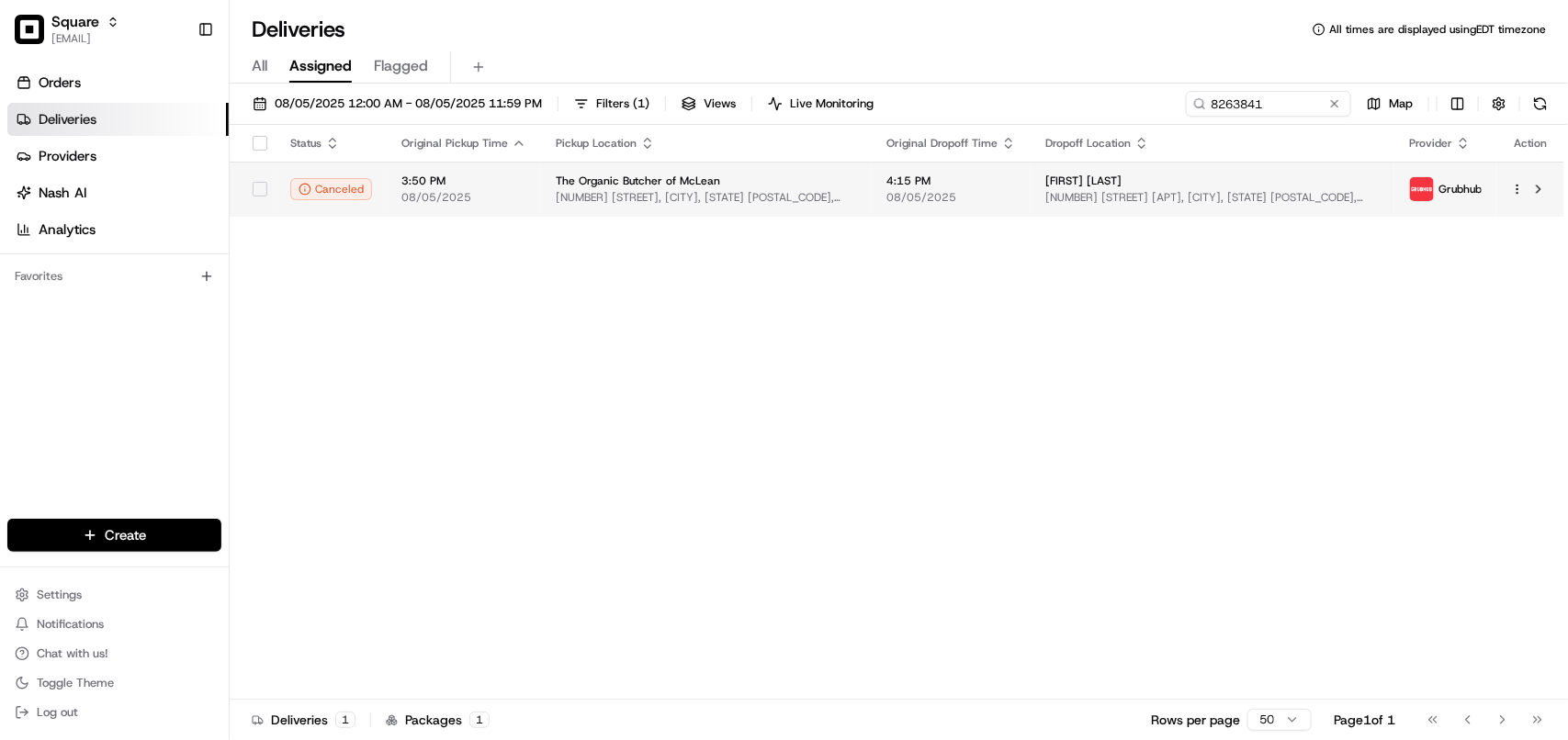 click on "[FIRST] [LAST]" at bounding box center (1213, 181) 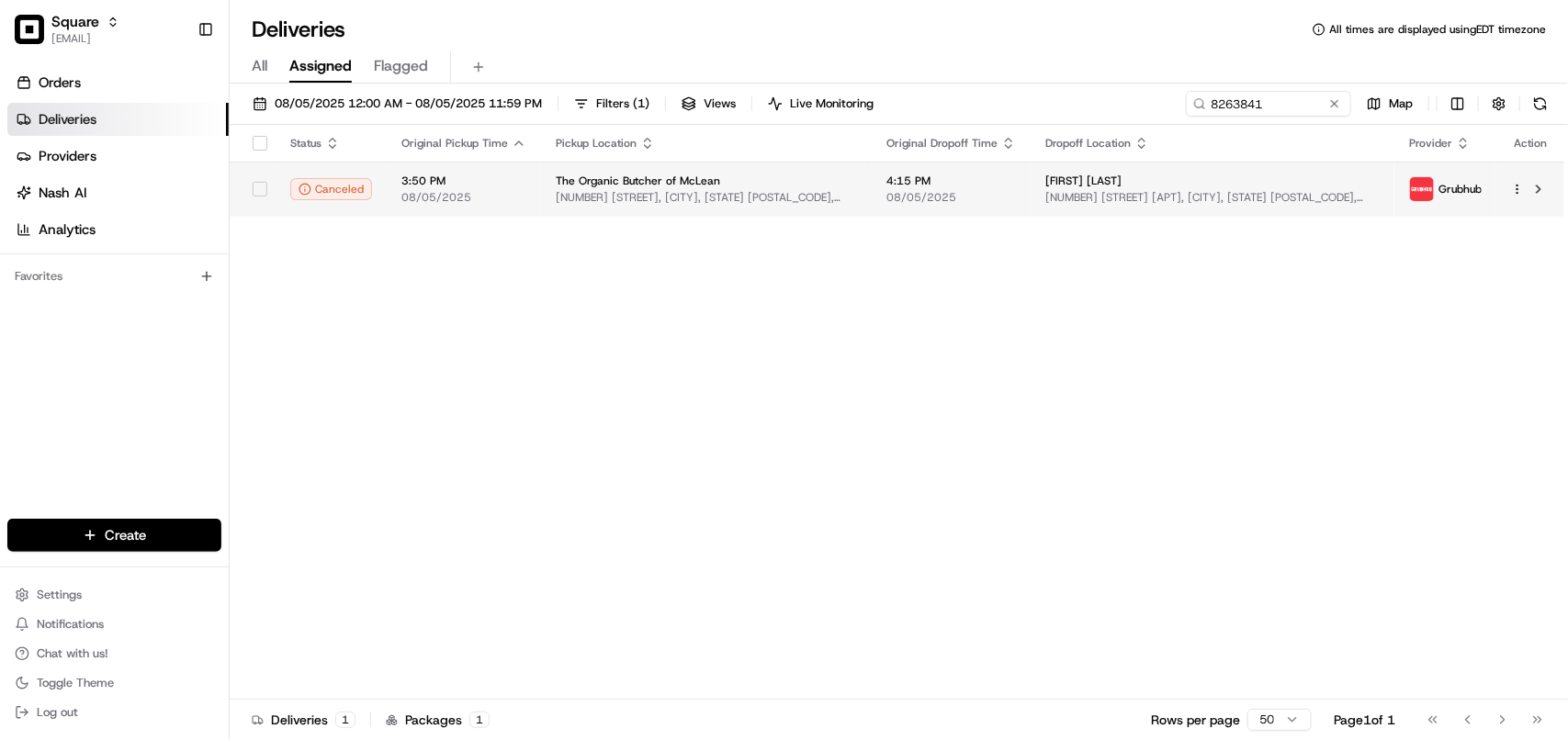click on "[FIRST] [LAST]" at bounding box center [1083, 181] 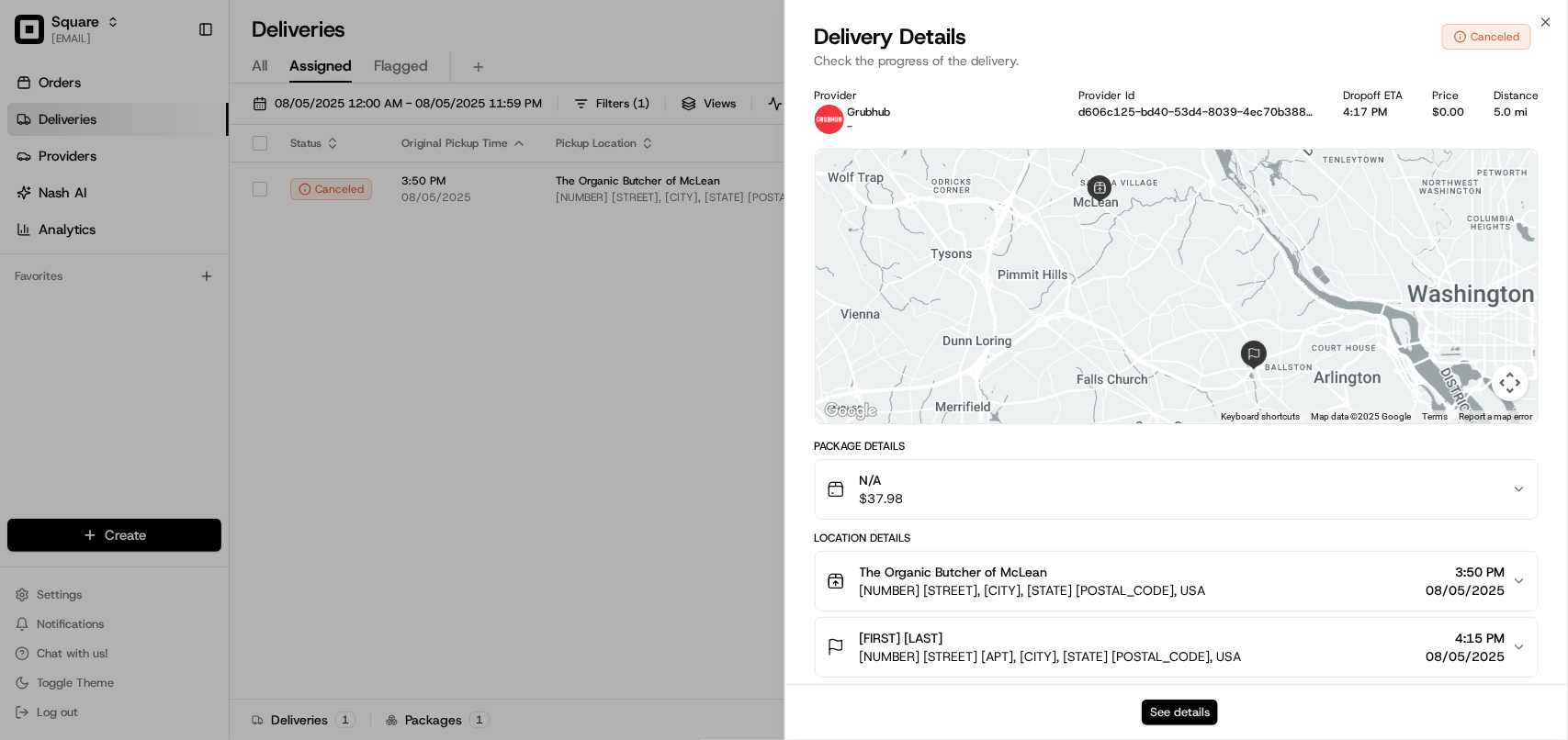 click on "See details" at bounding box center [1179, 712] 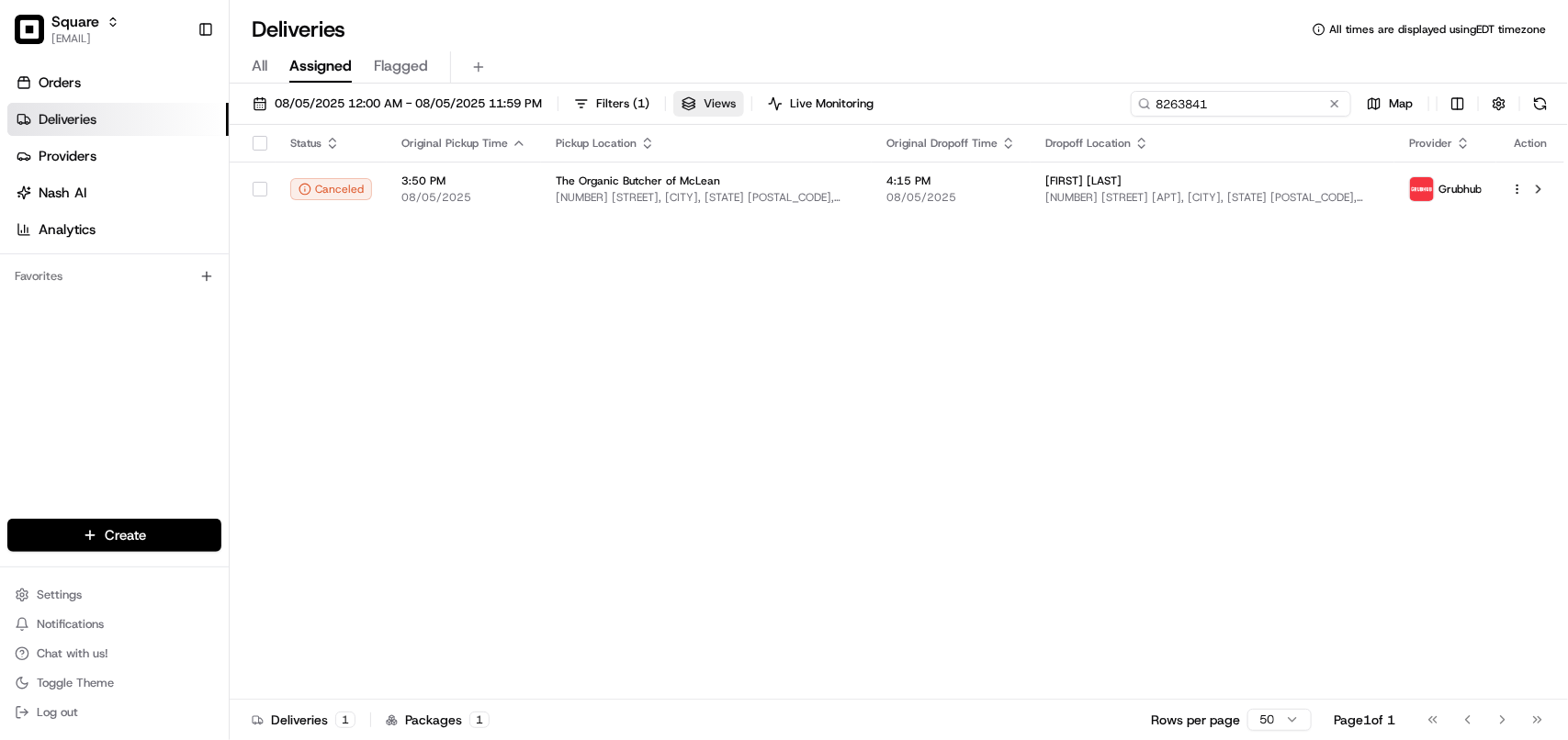 drag, startPoint x: 1318, startPoint y: 107, endPoint x: 691, endPoint y: 107, distance: 627 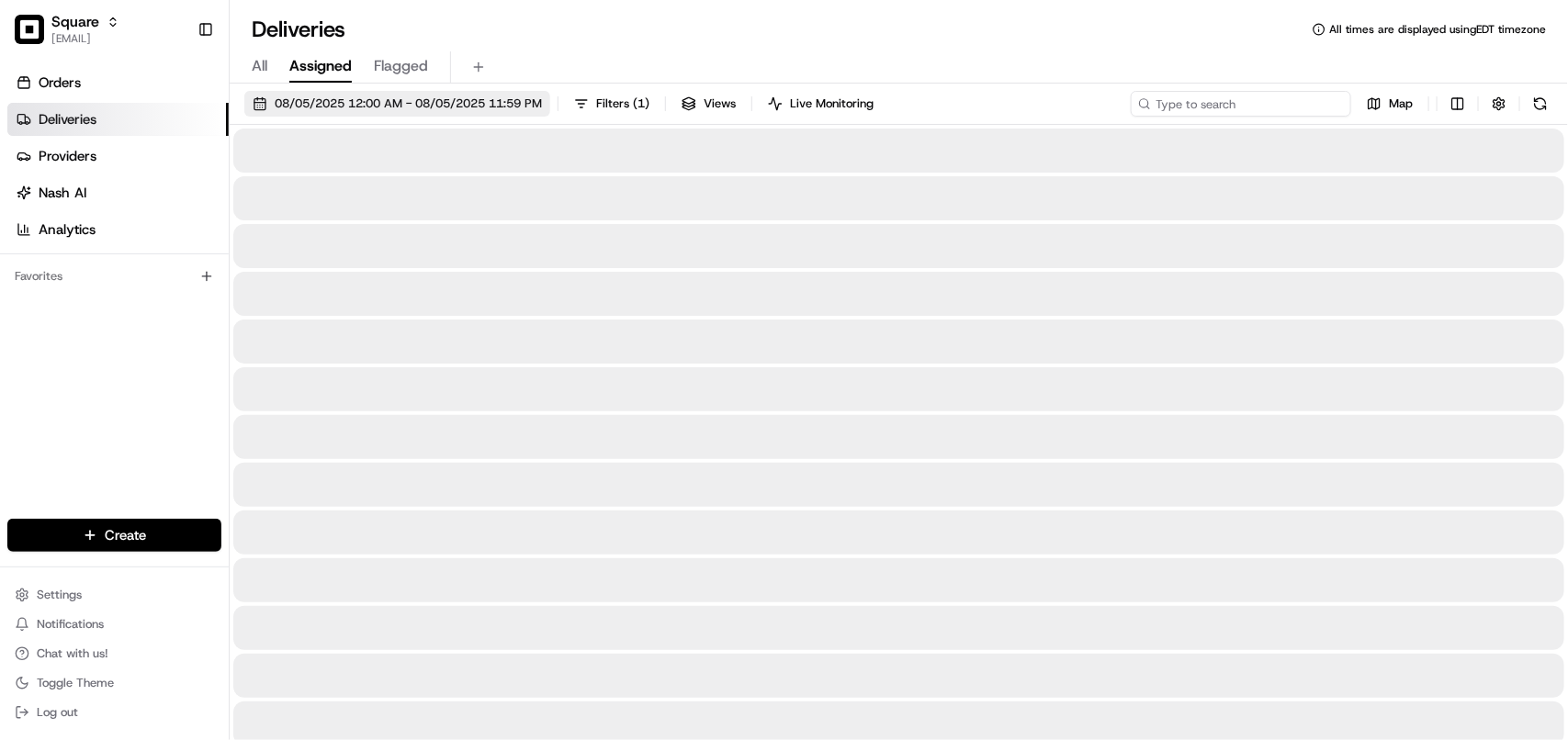 type 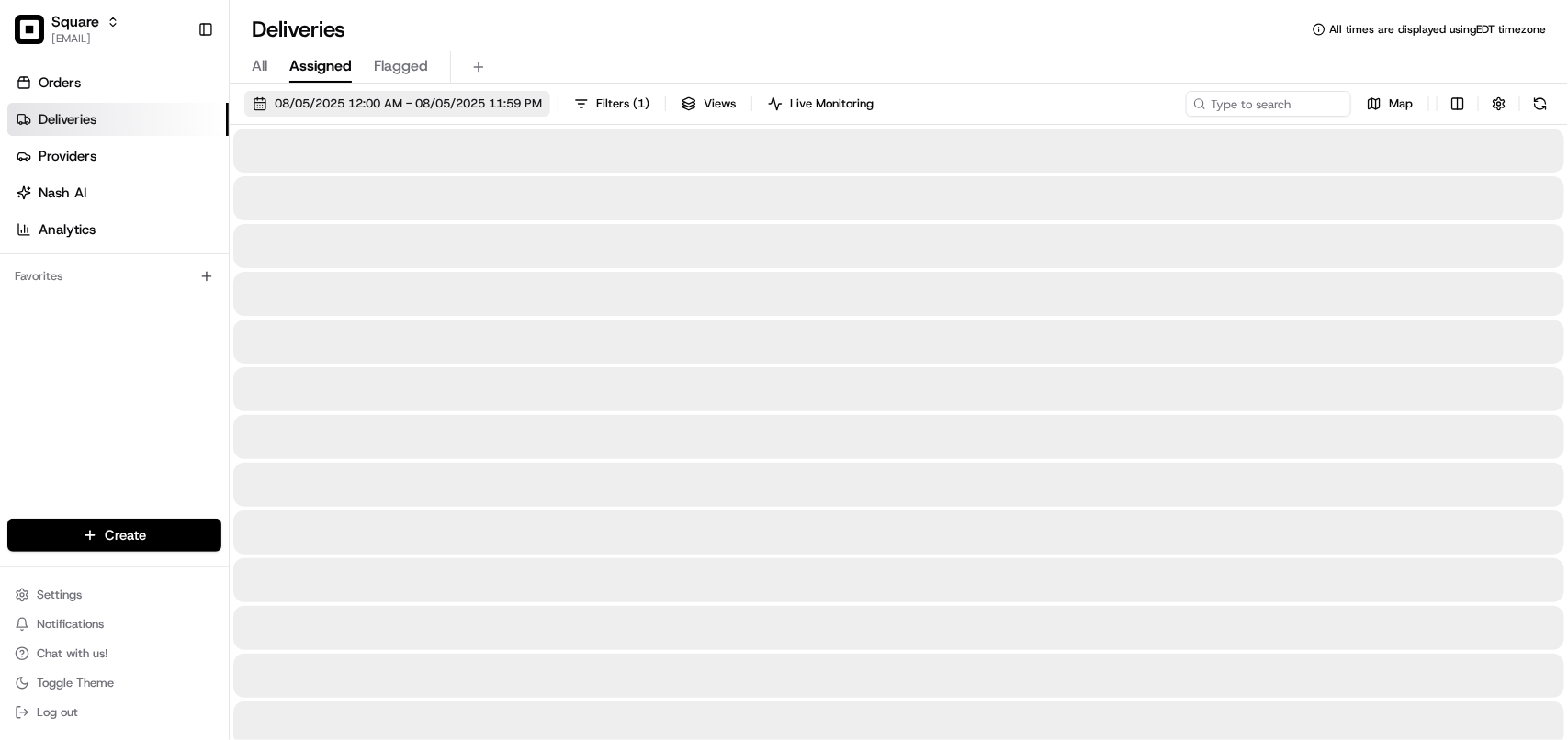 click on "08/05/2025 12:00 AM - 08/05/2025 11:59 PM" at bounding box center [408, 104] 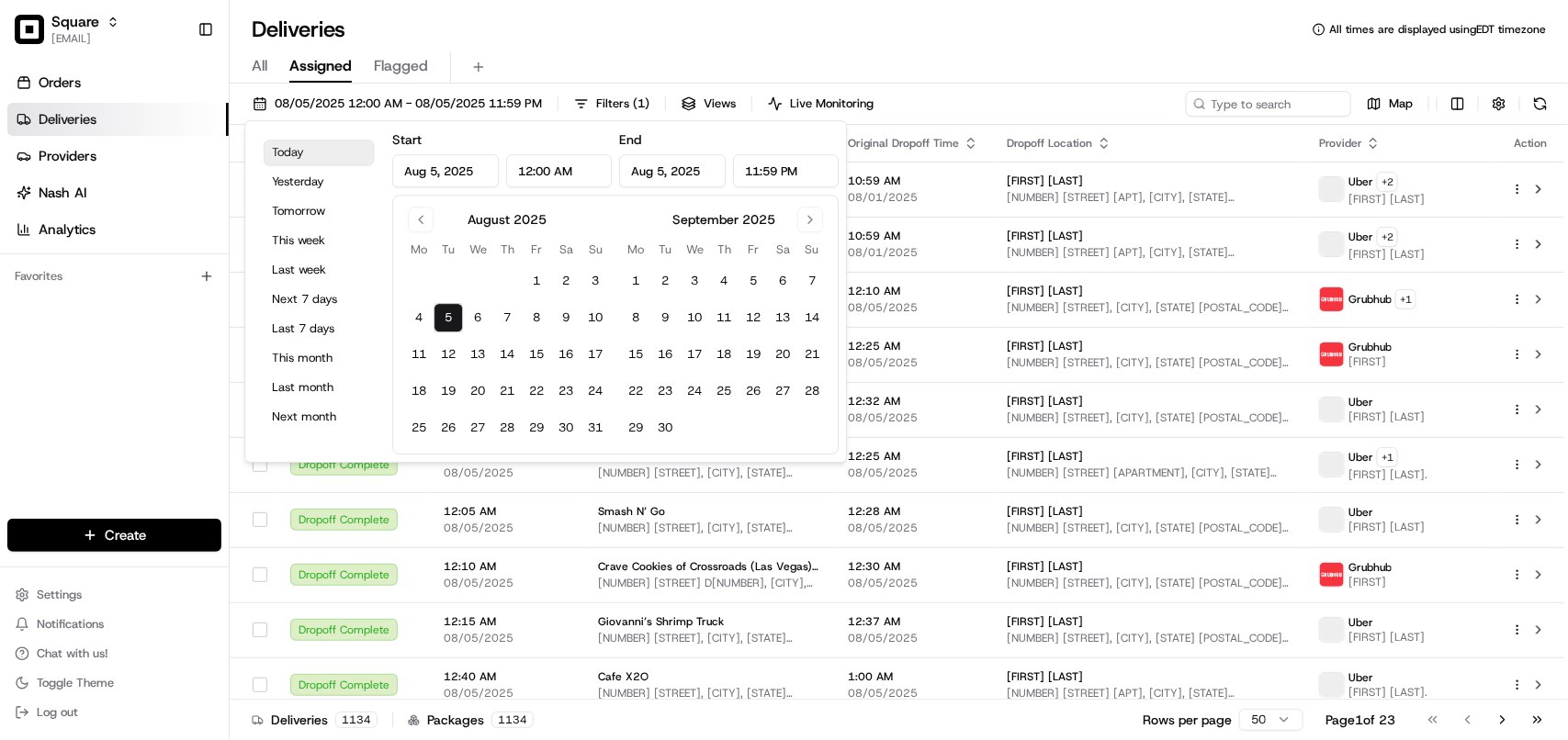 type on "Aug 5, 2025" 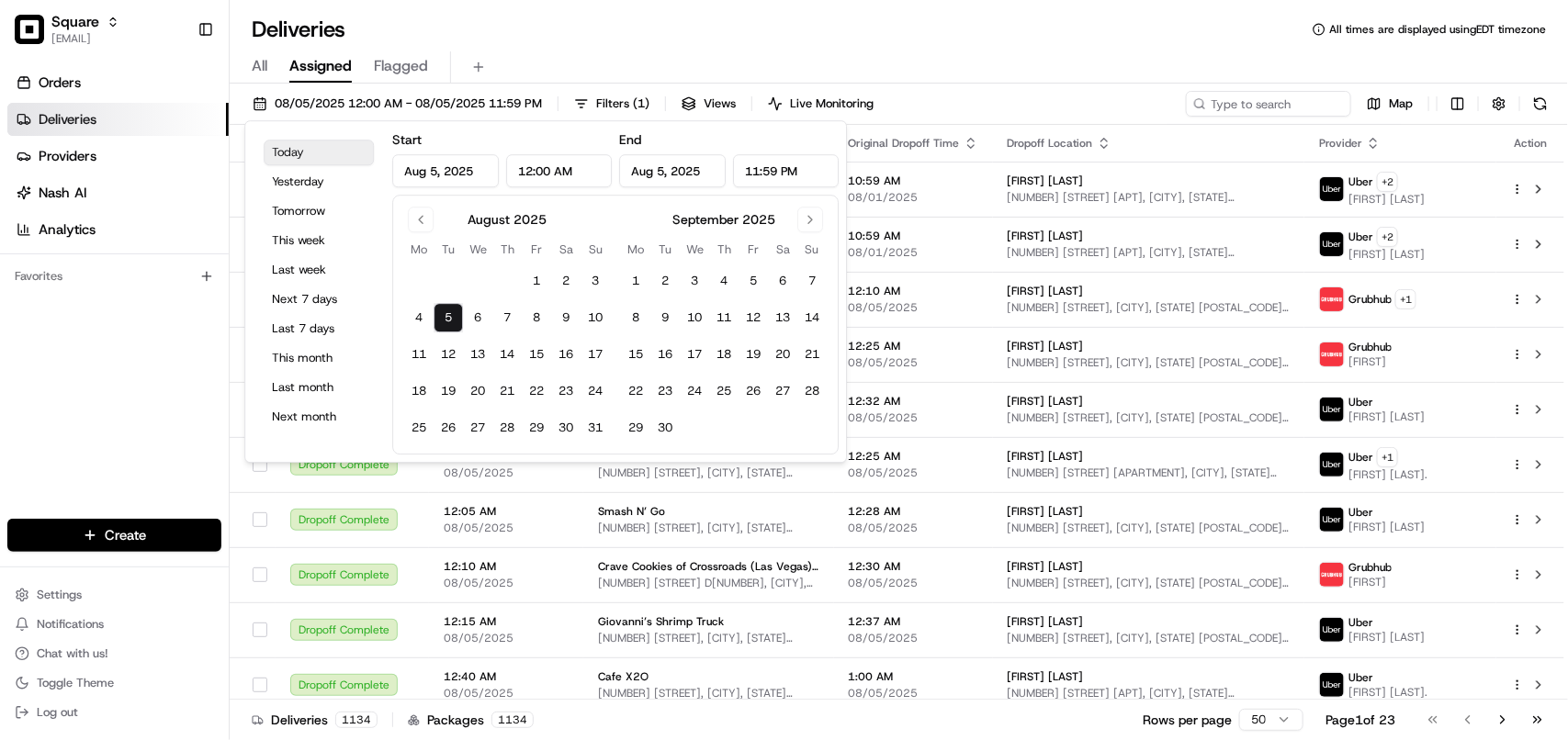 click on "Today" at bounding box center (319, 152) 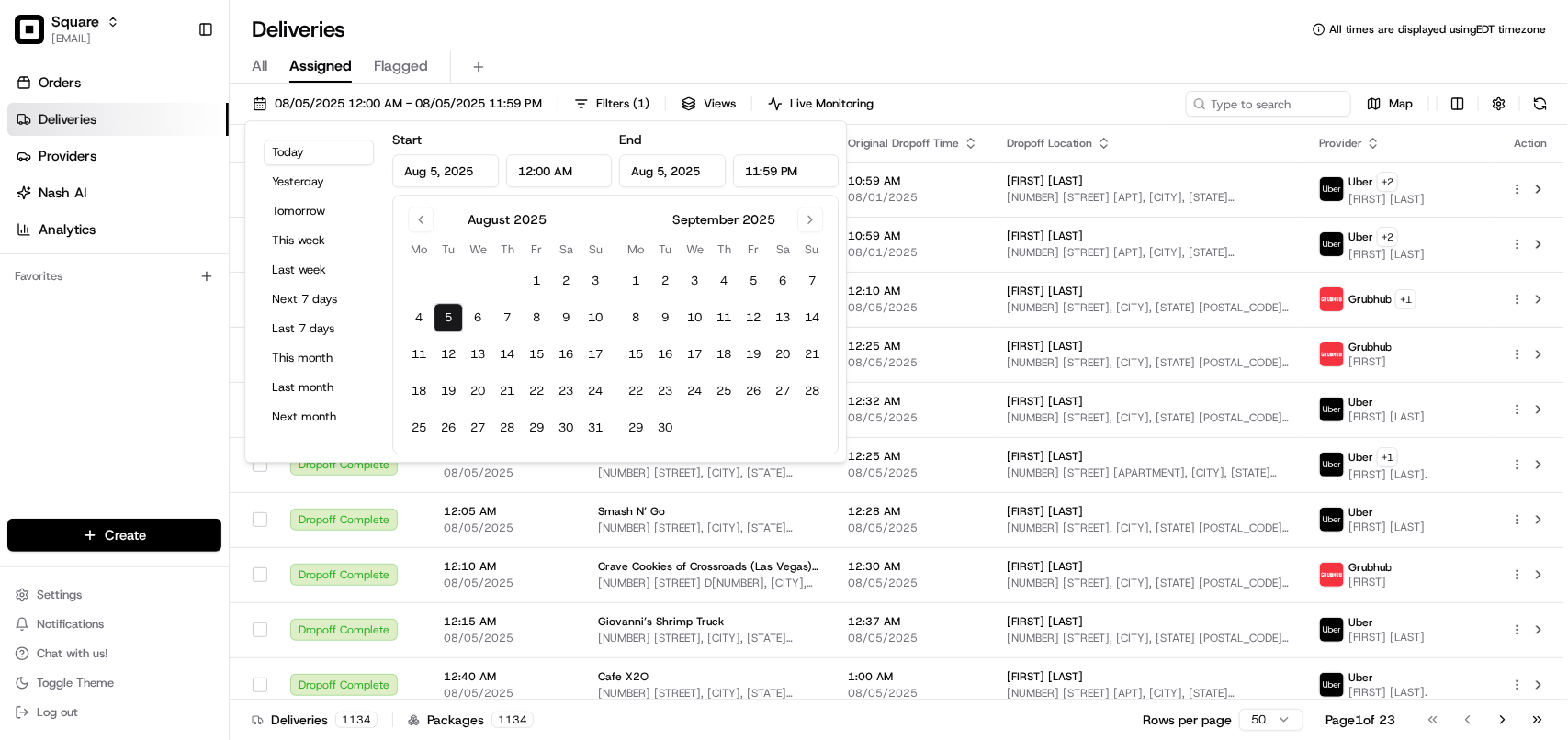 click on "Deliveries All times are displayed using  EDT   timezone" at bounding box center [898, 29] 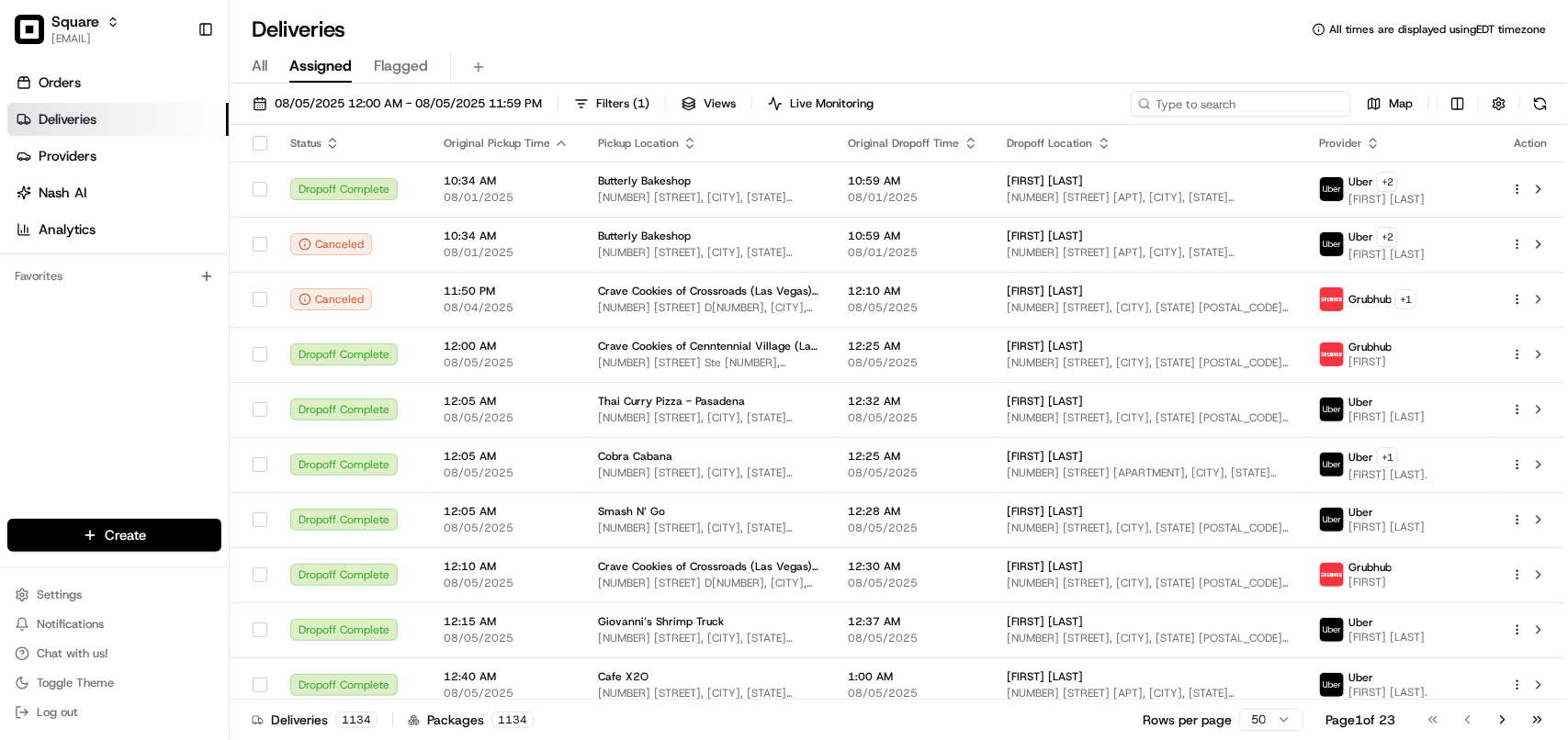 click at bounding box center [1241, 104] 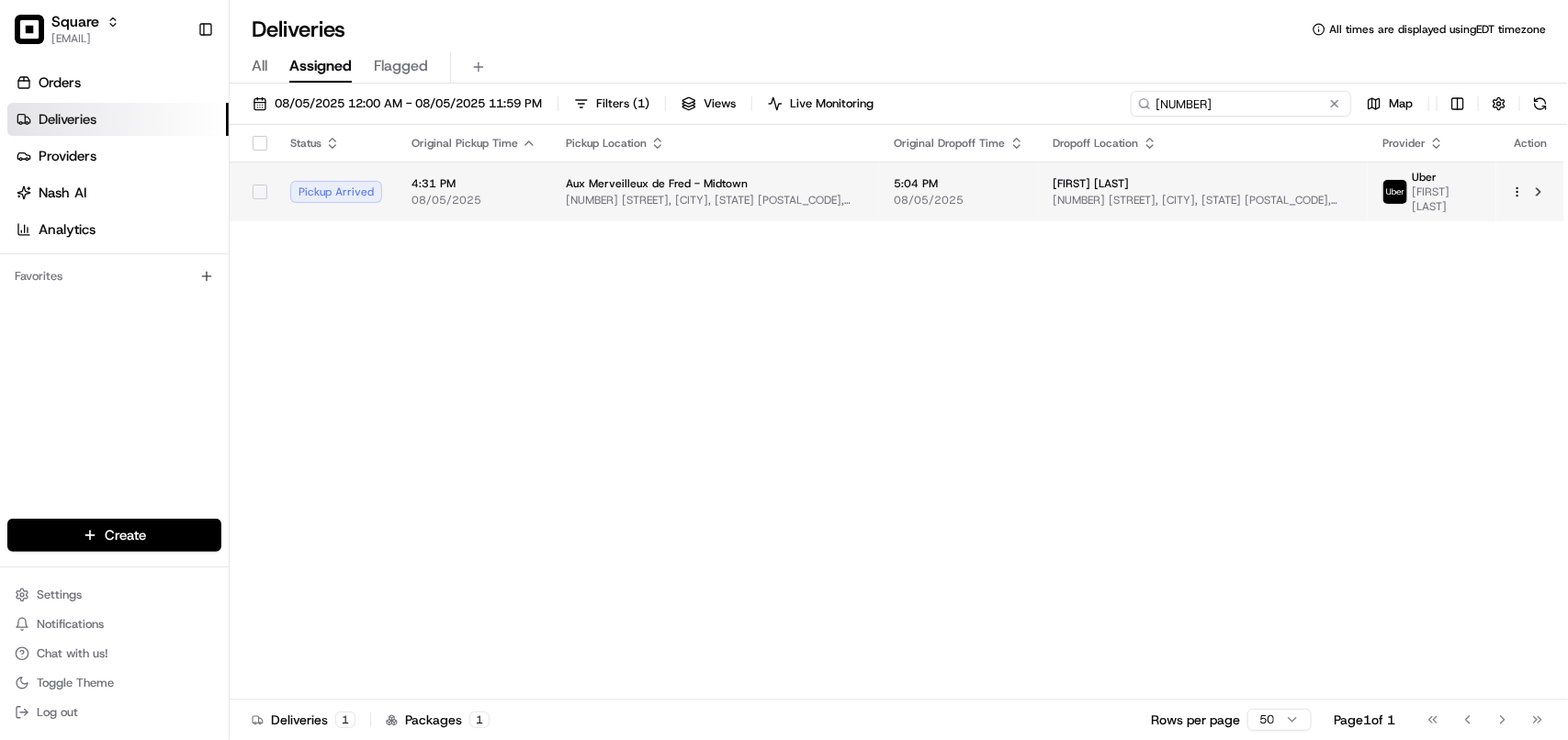 type on "[NUMBER]" 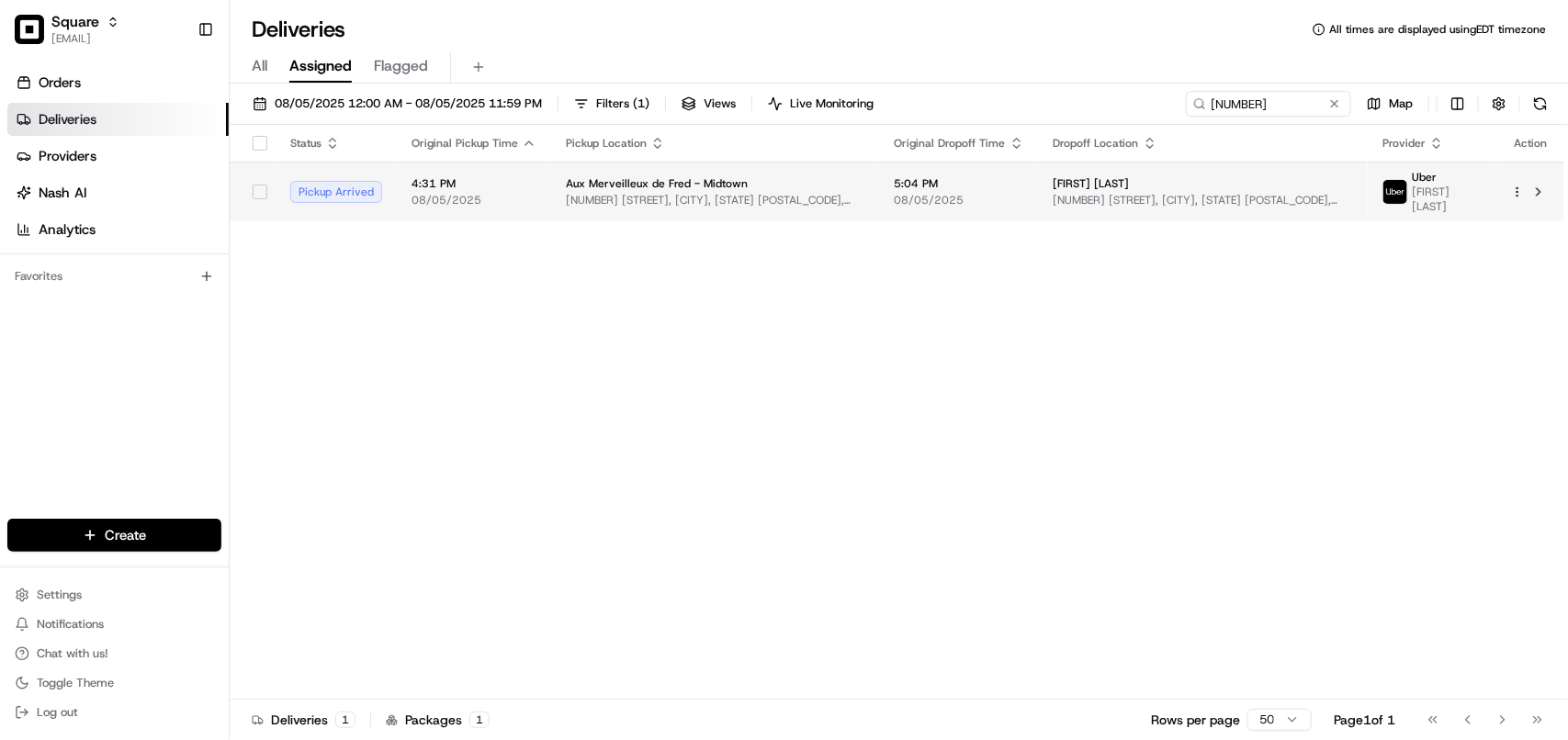 click on "[FIRST] [LAST]" at bounding box center (1203, 184) 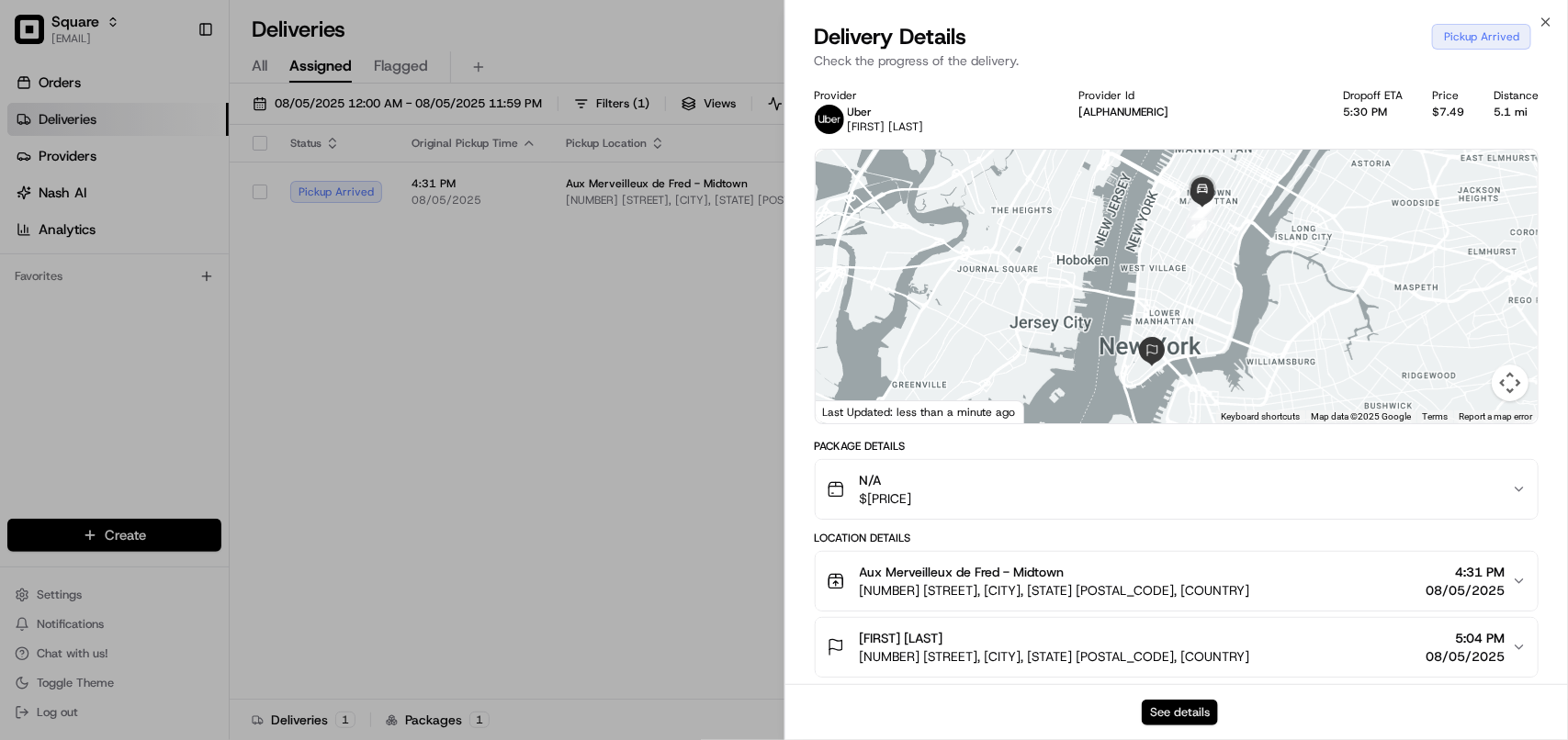 click on "See details" at bounding box center (1179, 712) 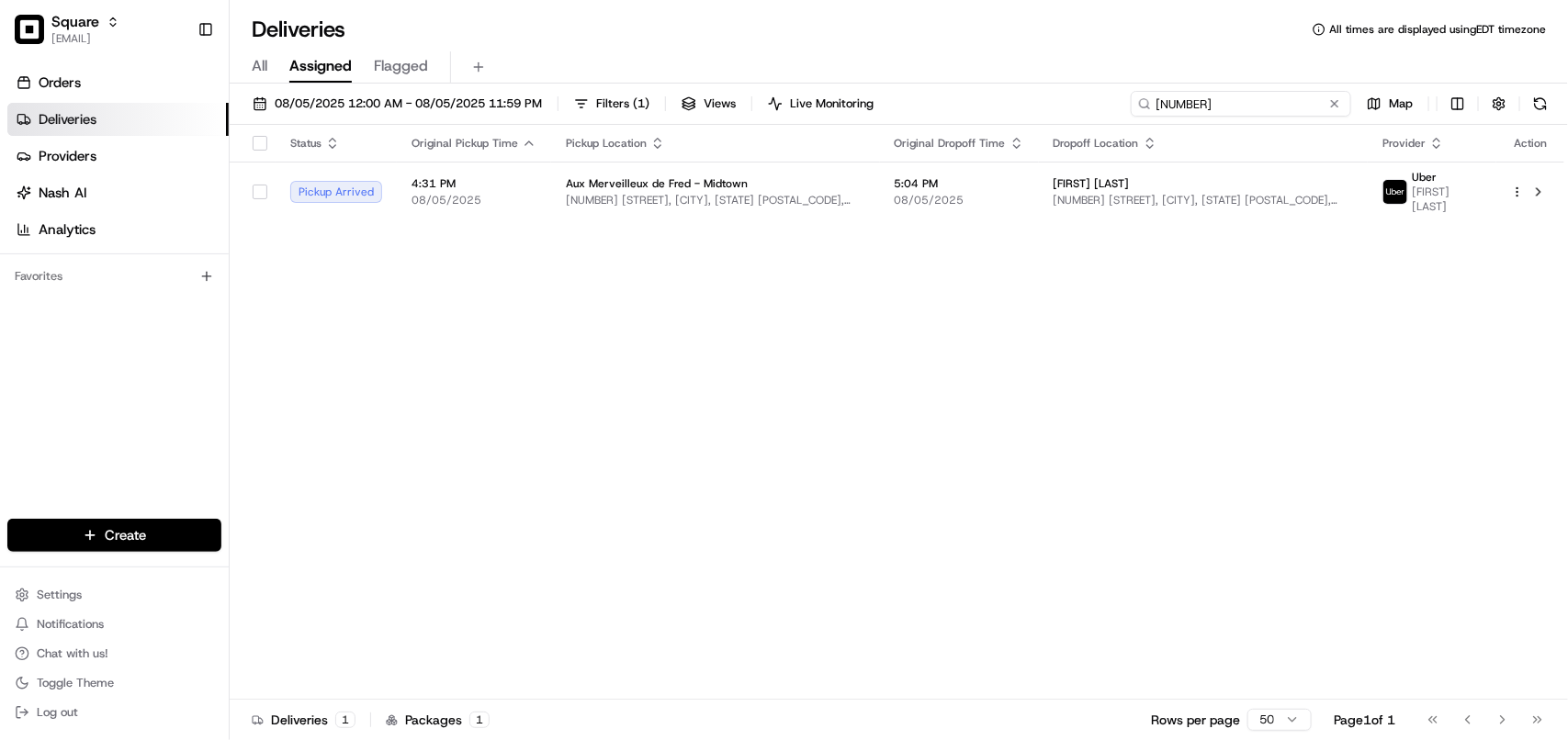 drag, startPoint x: 1277, startPoint y: 104, endPoint x: 956, endPoint y: 103, distance: 321.00156 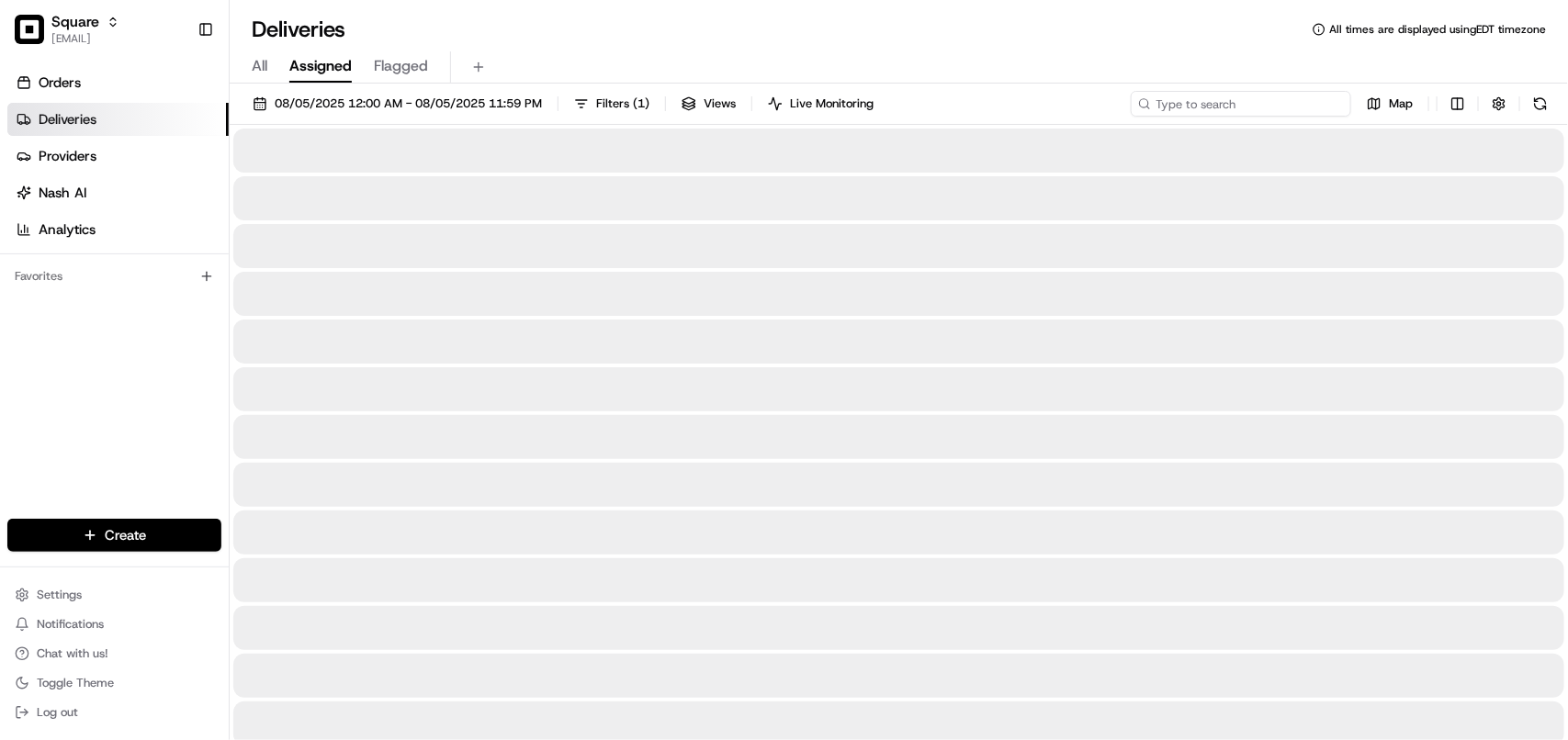 type 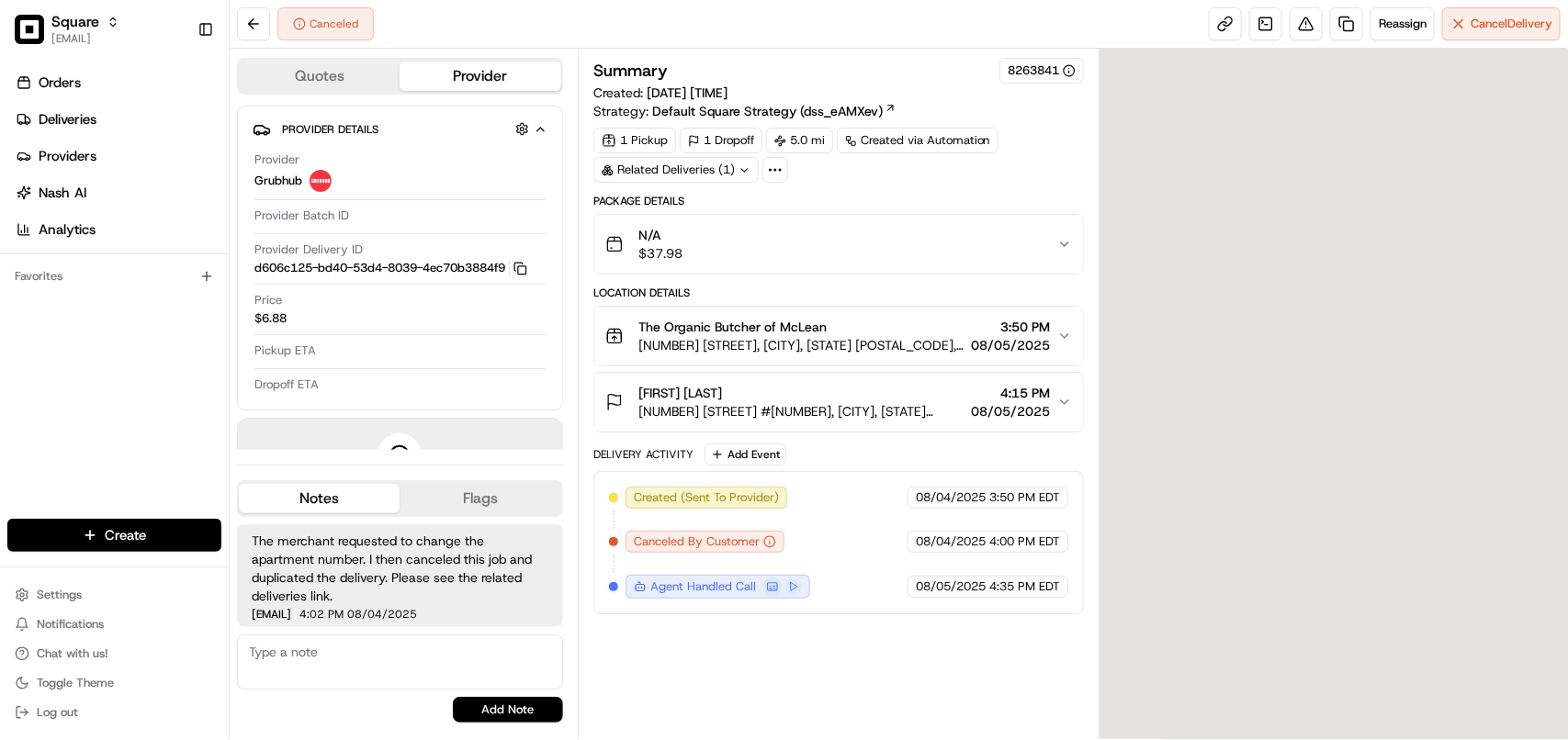 scroll, scrollTop: 0, scrollLeft: 0, axis: both 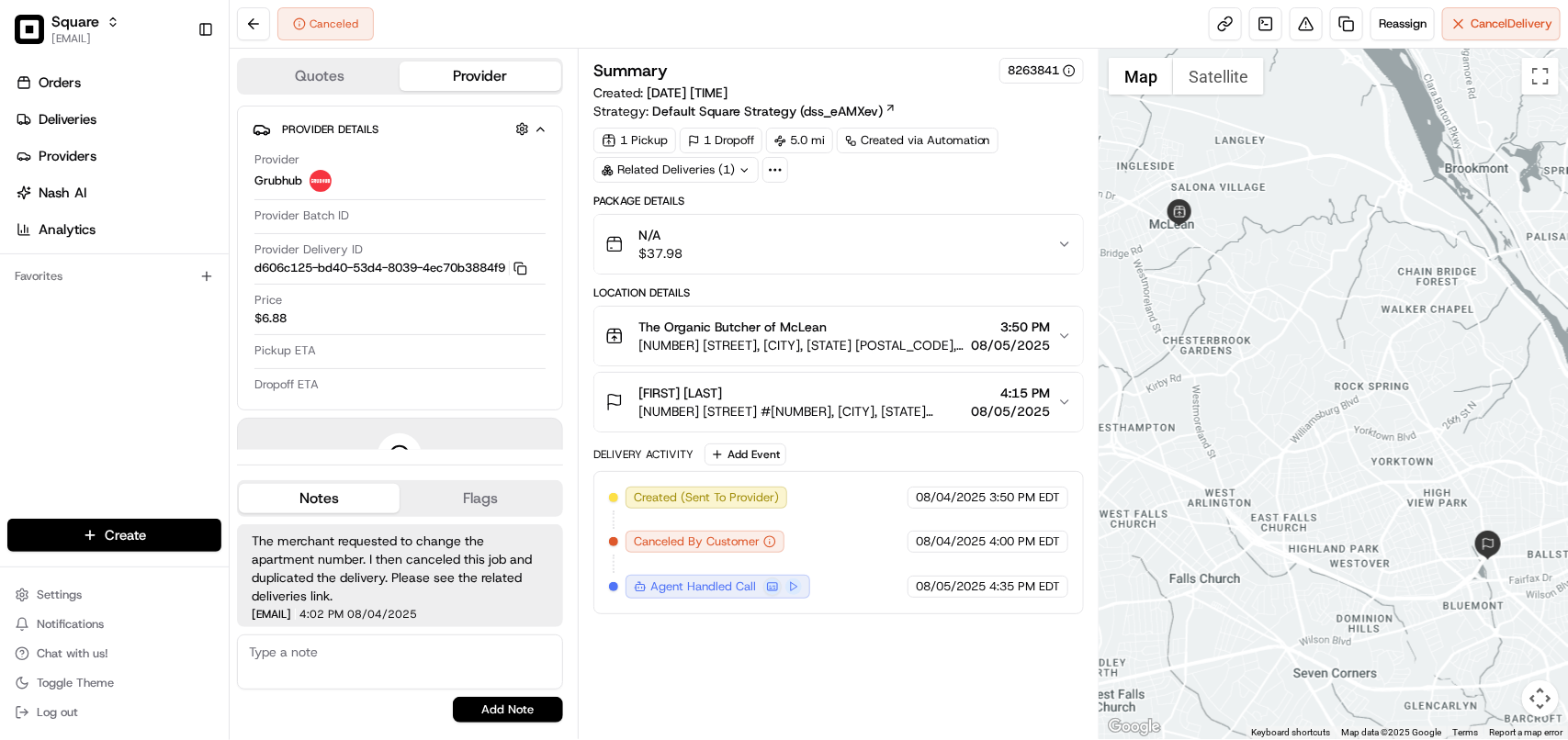 click on "Related Deliveries   (1)" at bounding box center (676, 170) 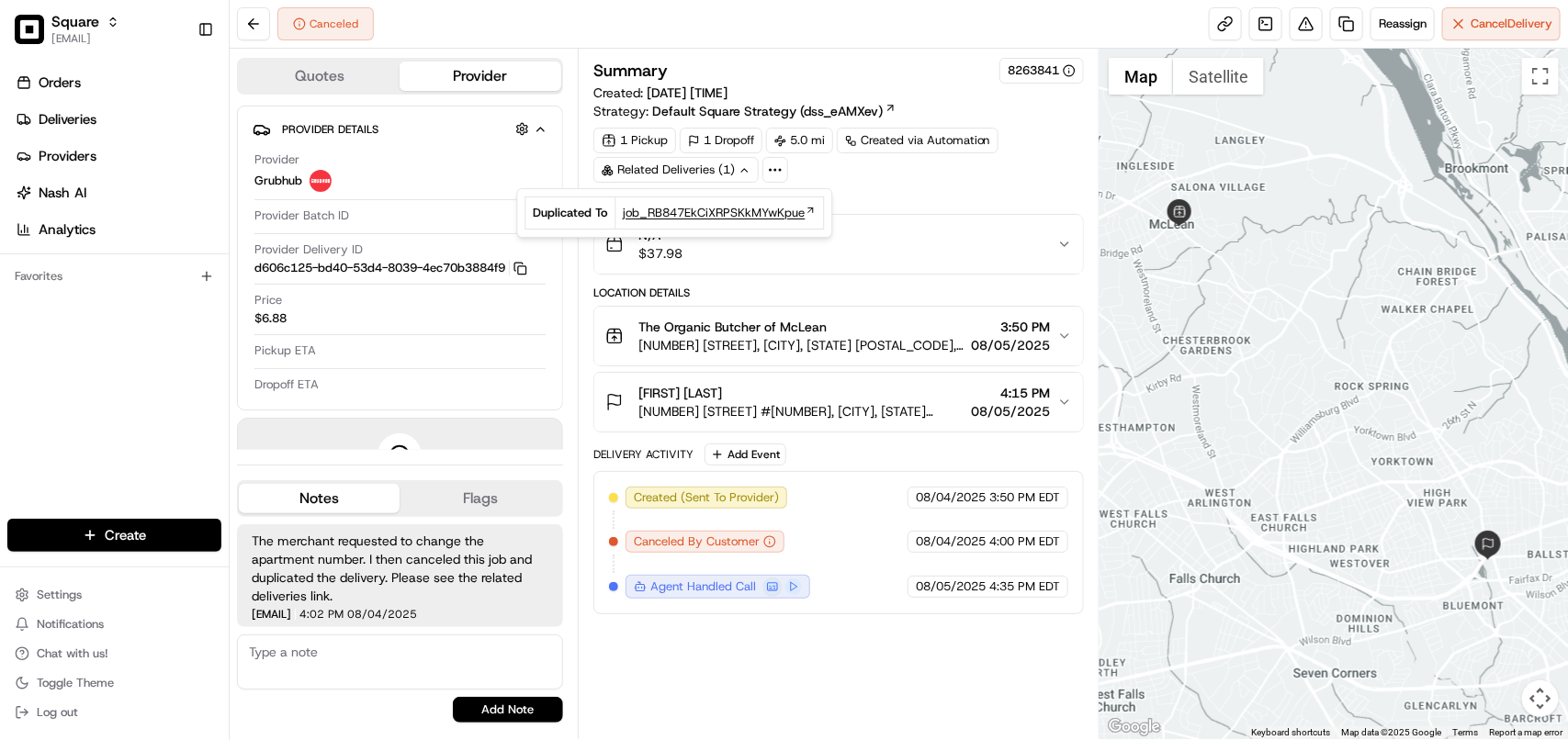 click on "job_RB847EkCiXRPSKkMYwKpue" at bounding box center [715, 213] 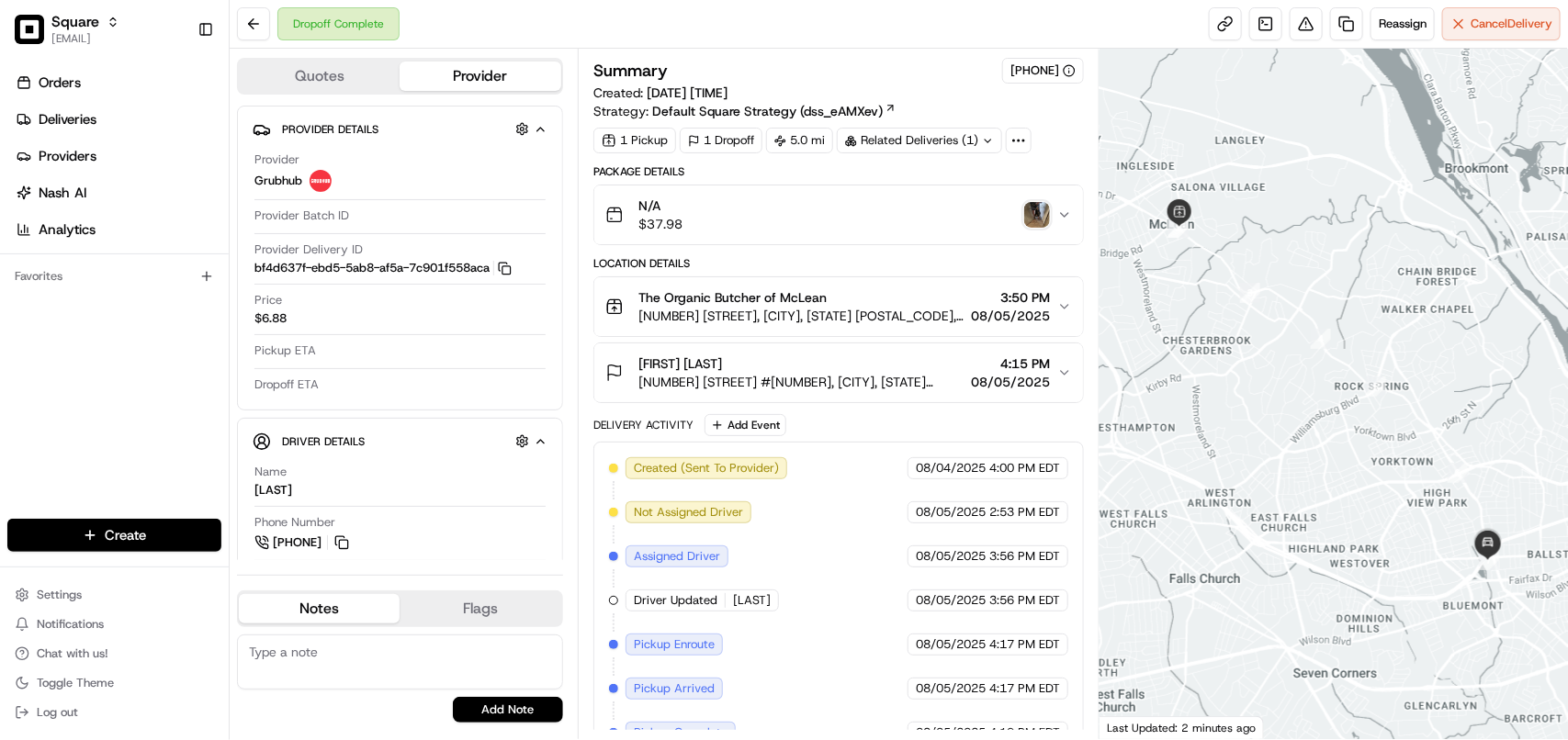 scroll, scrollTop: 0, scrollLeft: 0, axis: both 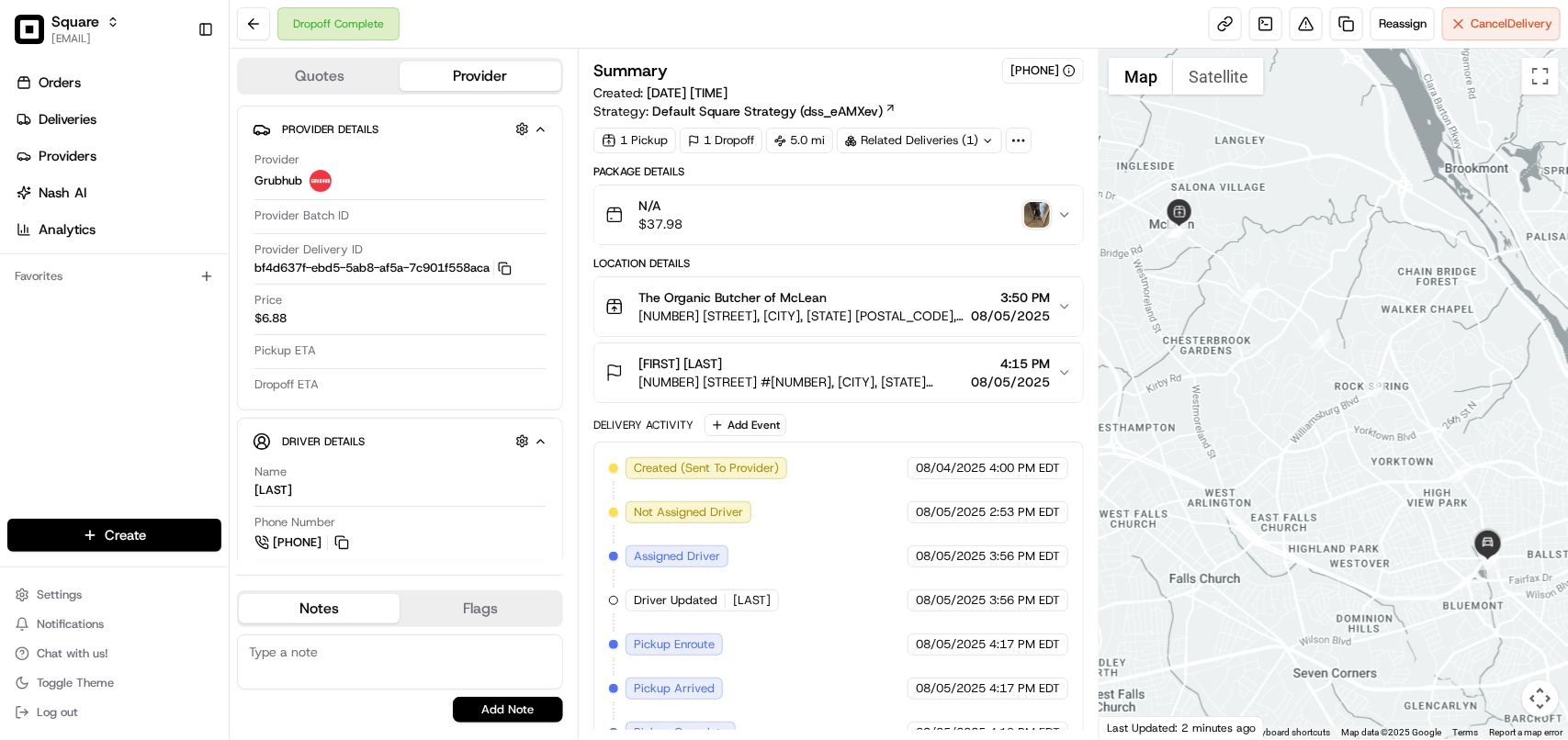 click at bounding box center [1037, 215] 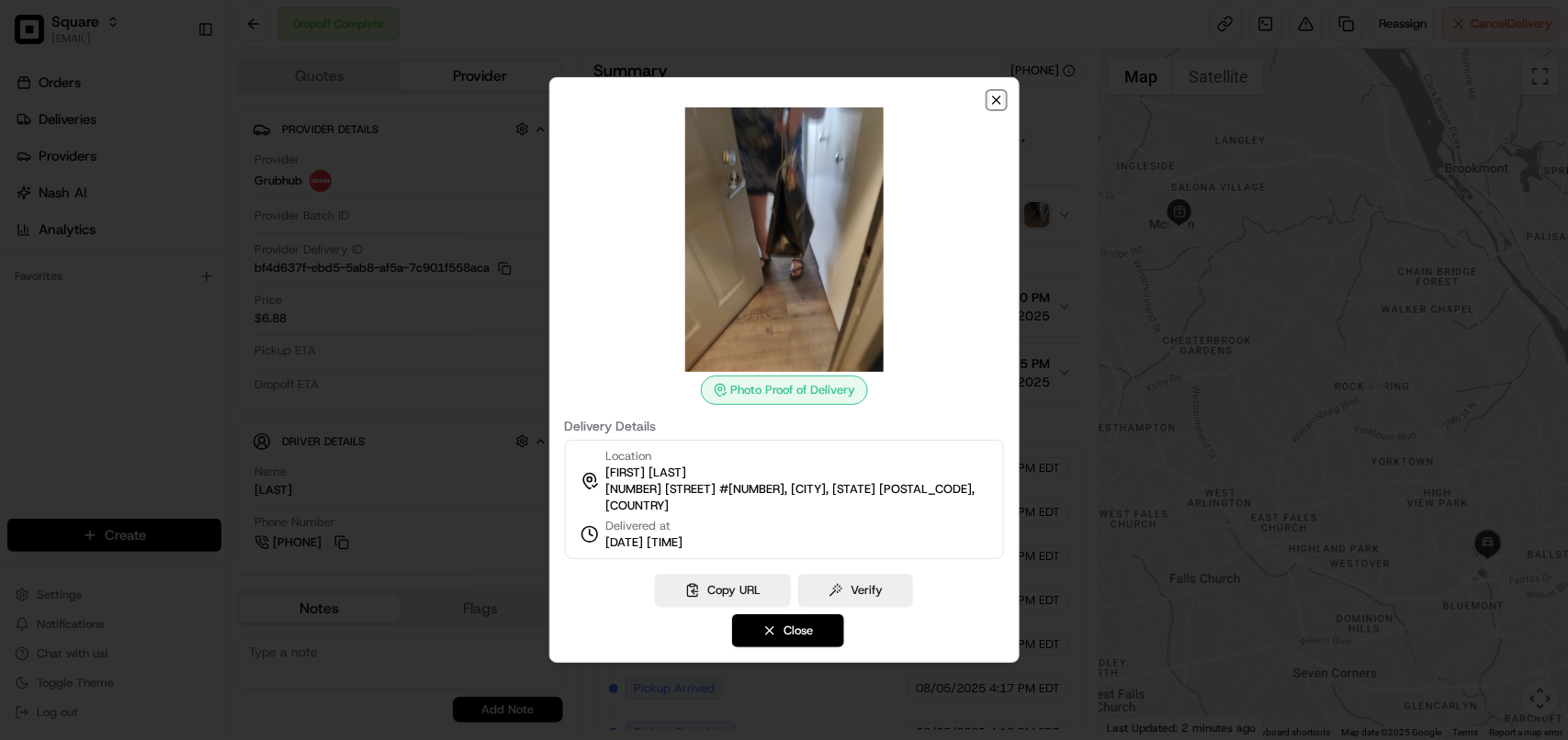 click 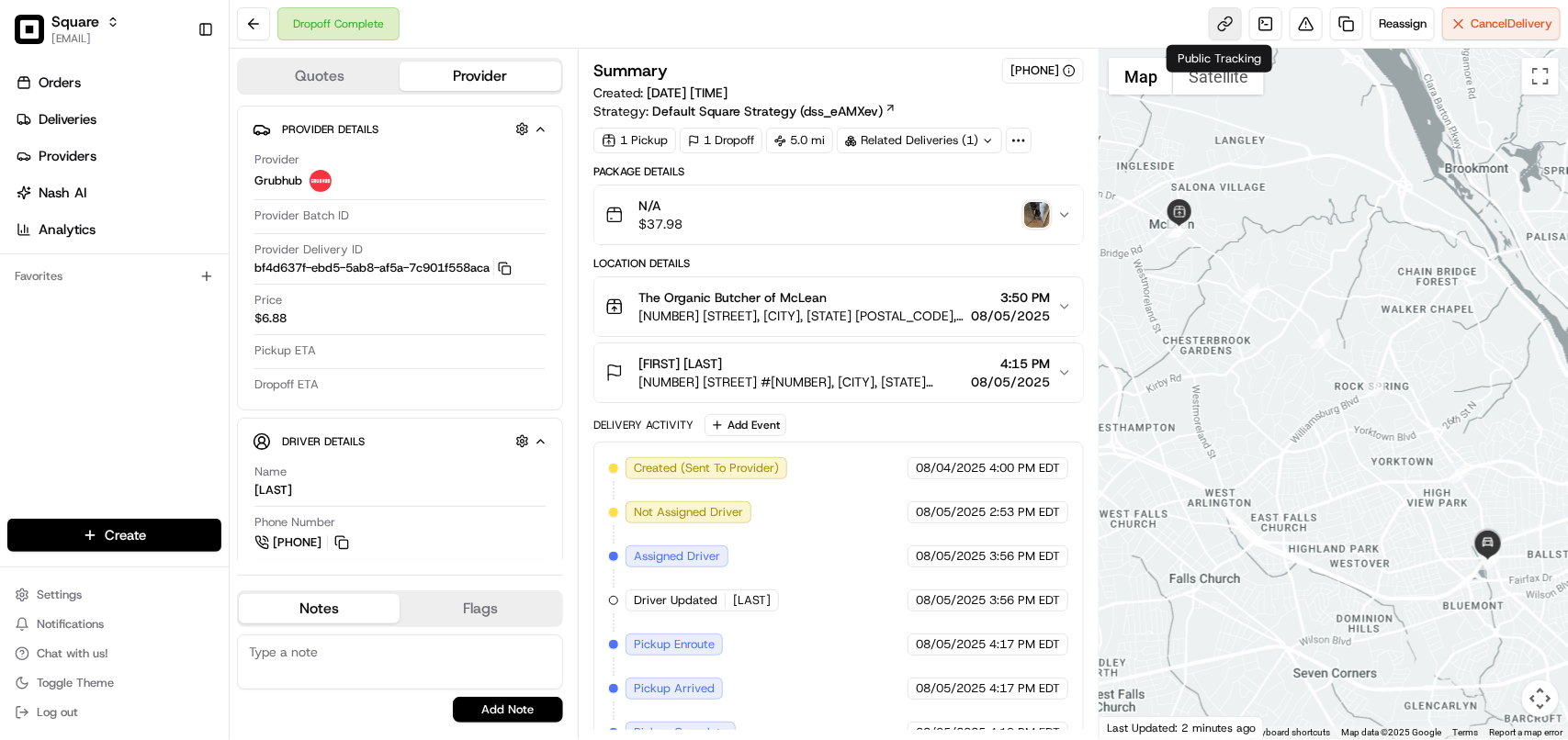 click at bounding box center (1225, 24) 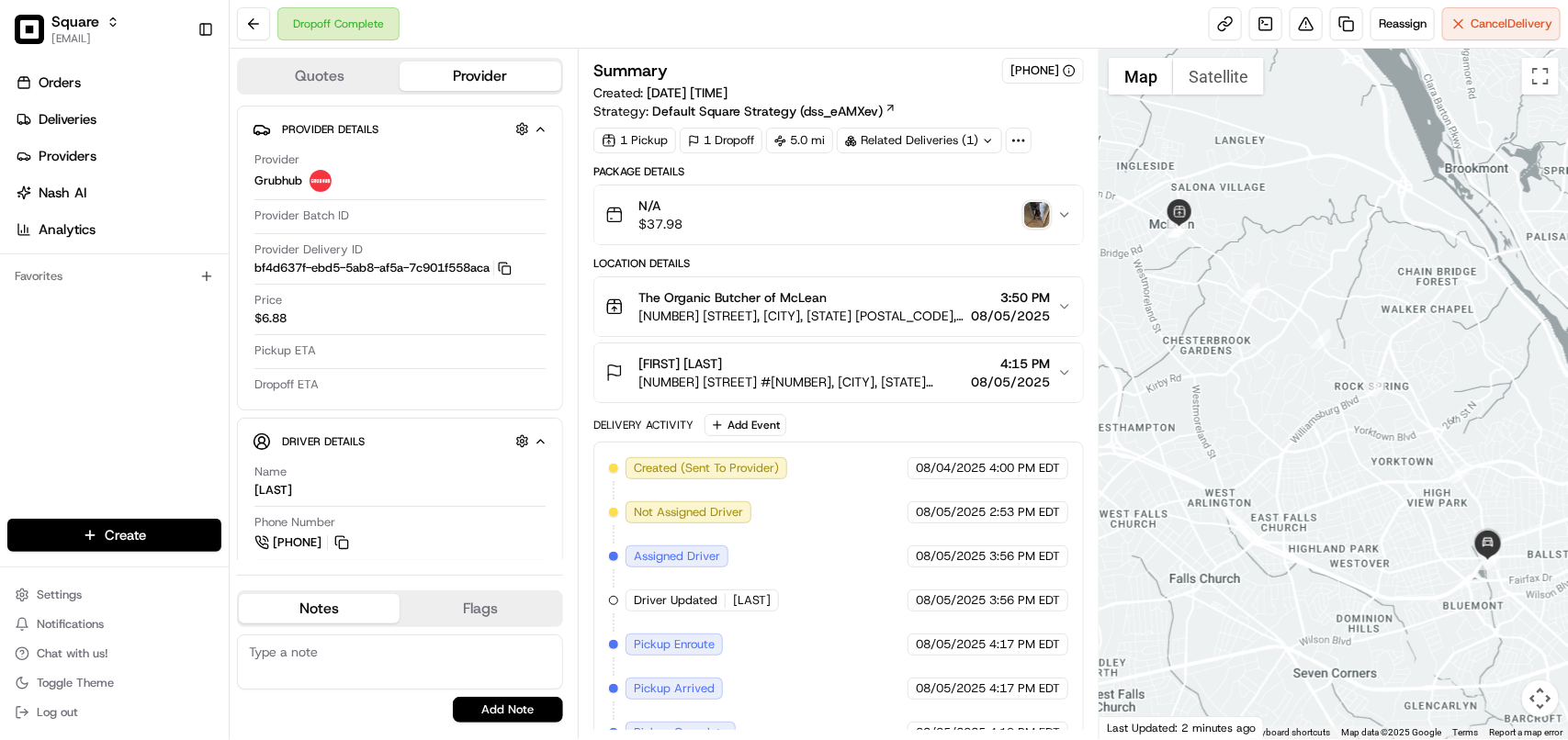 click at bounding box center (1037, 215) 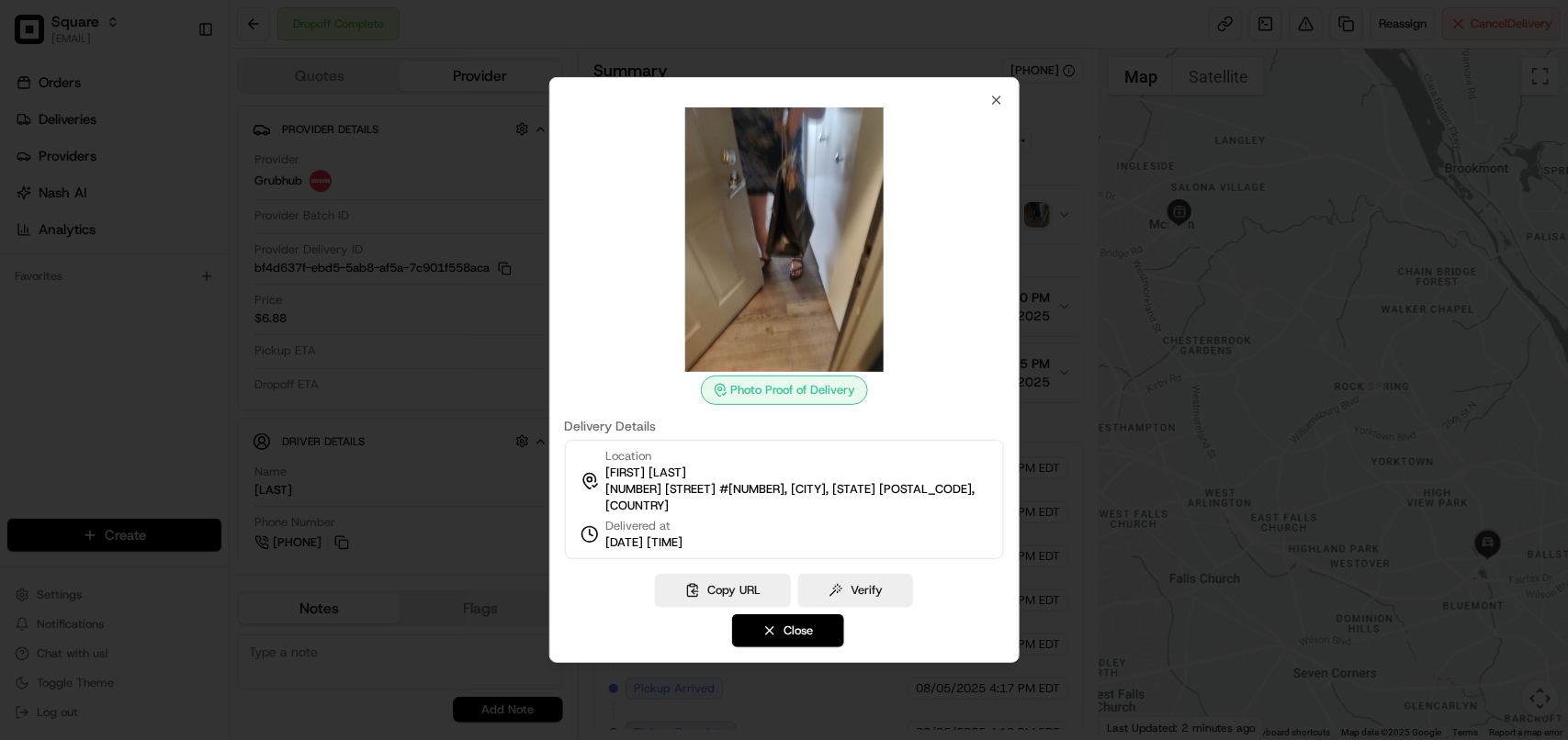 type 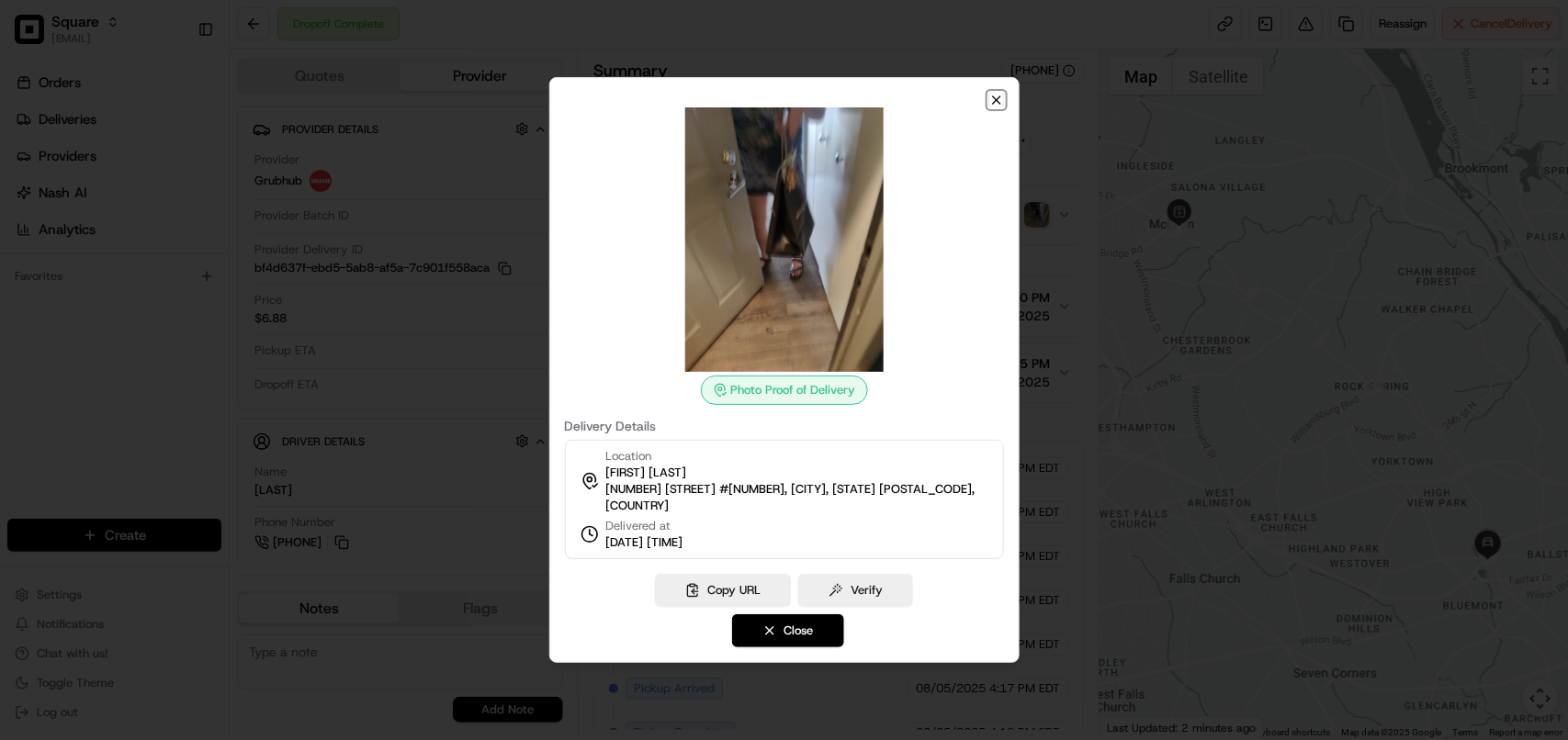 click 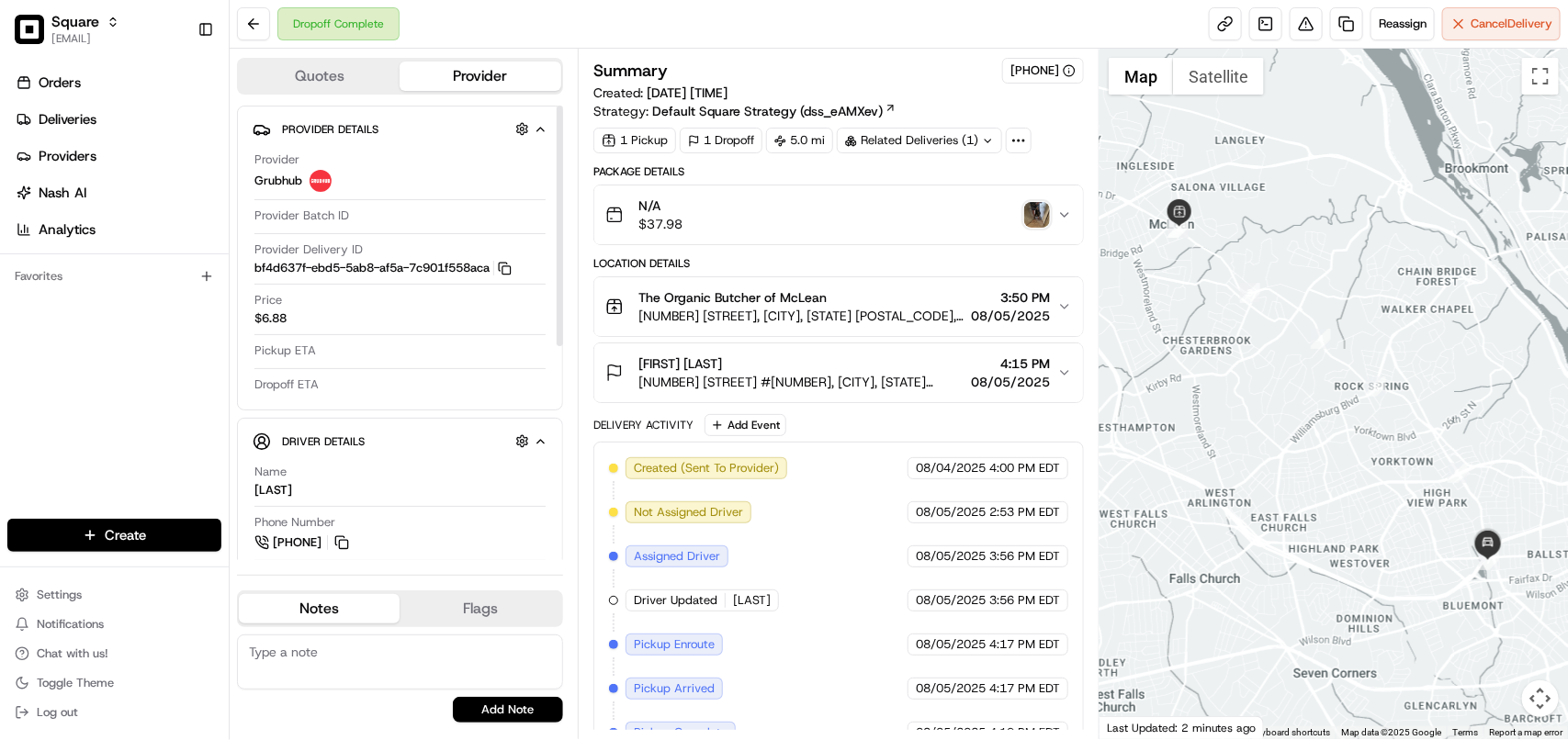 click at bounding box center (400, 662) 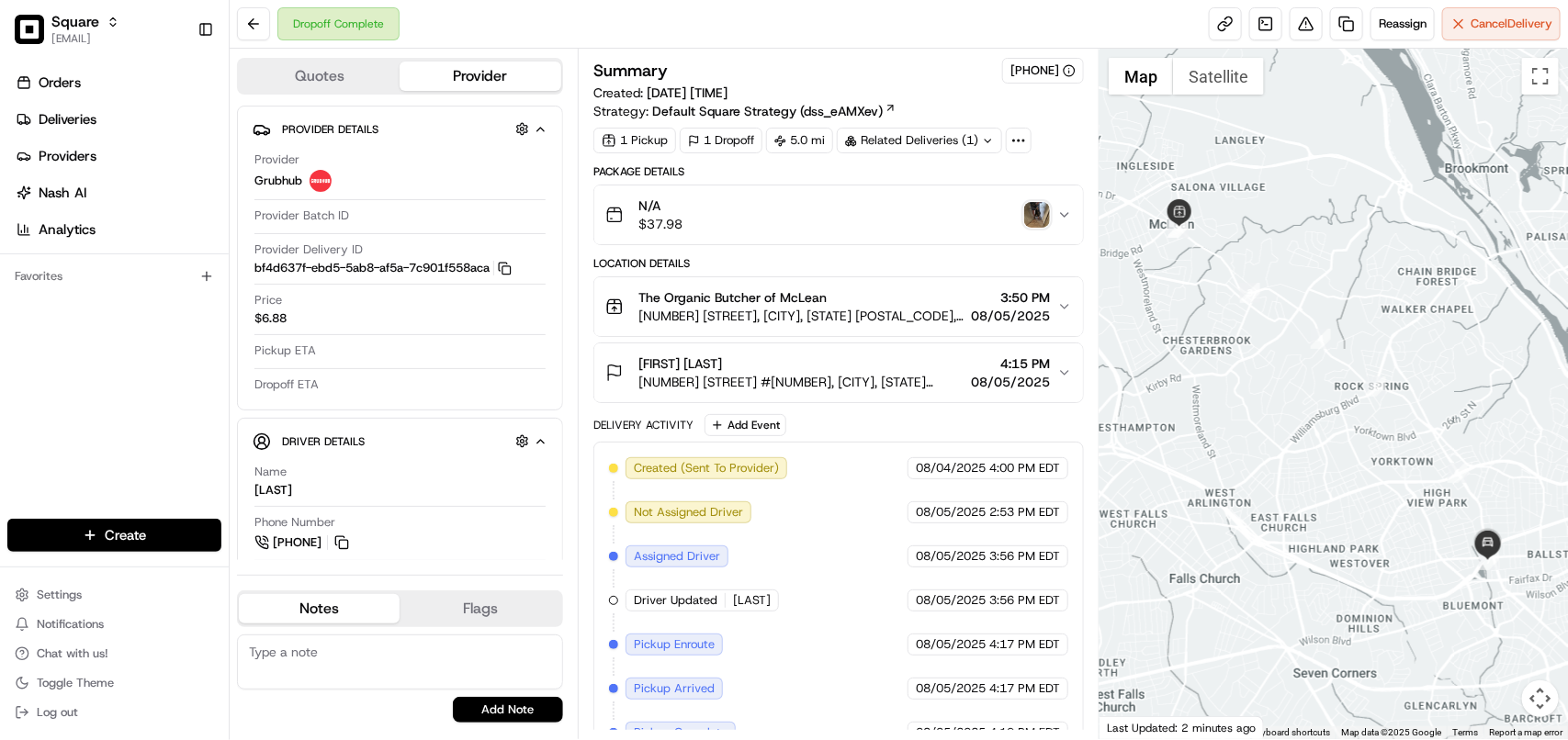 paste on "**Caller Information: Merchant
**Reason for calling: Order never delivered
**Resolution: While trying to send the POD, customer called the resto and informed that they received the order." 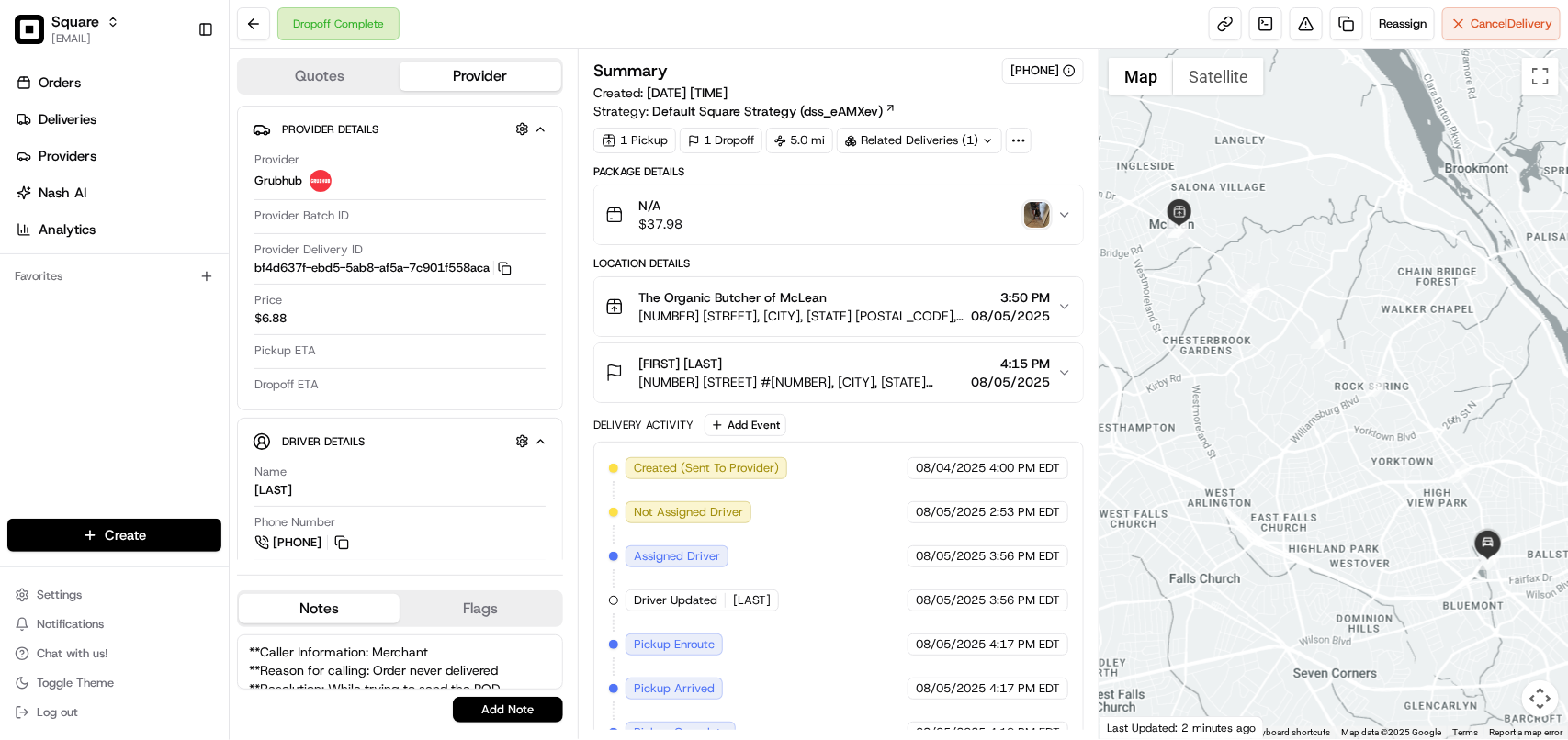 scroll, scrollTop: 62, scrollLeft: 0, axis: vertical 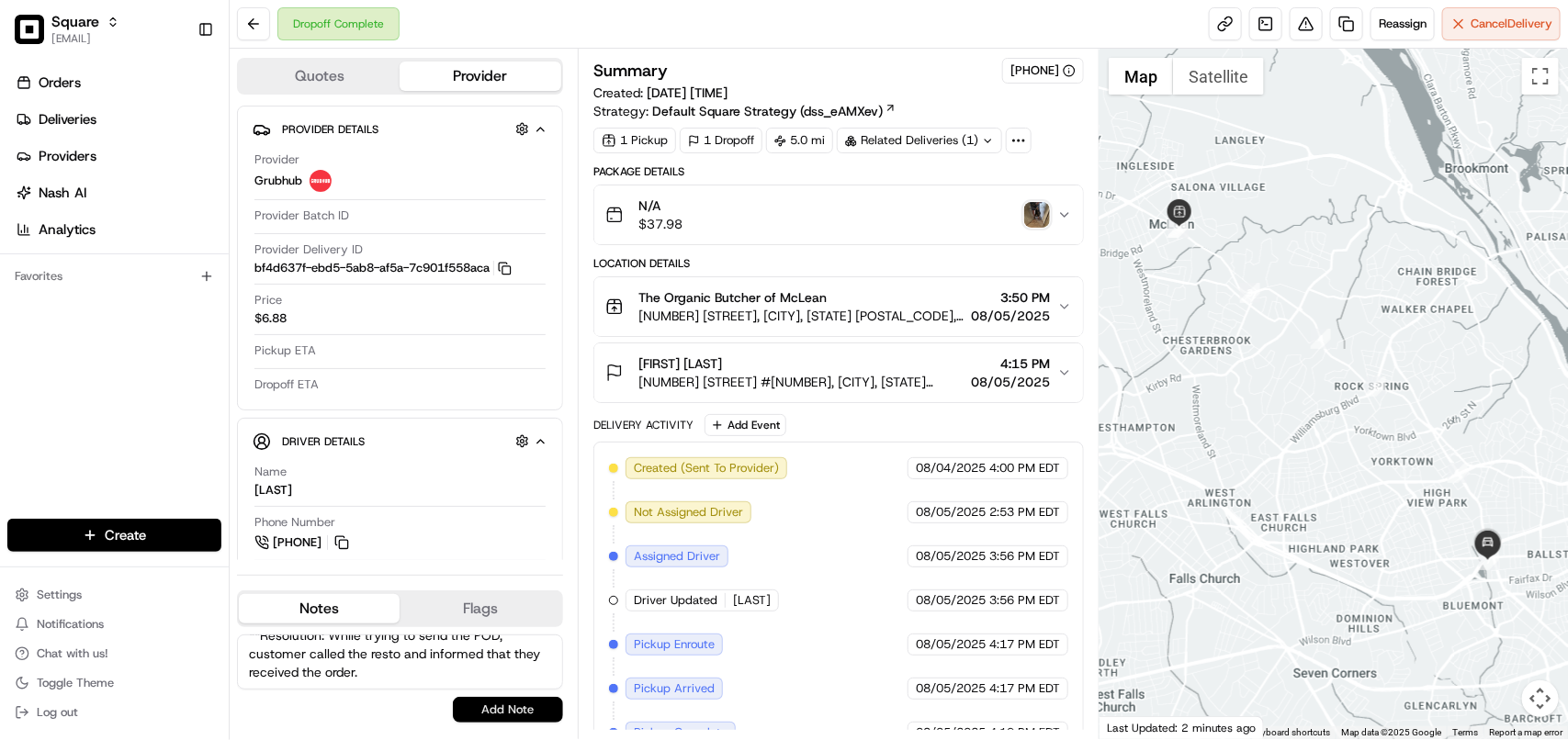 type on "**Caller Information: Merchant
**Reason for calling: Order never delivered
**Resolution: While trying to send the POD, customer called the resto and informed that they received the order." 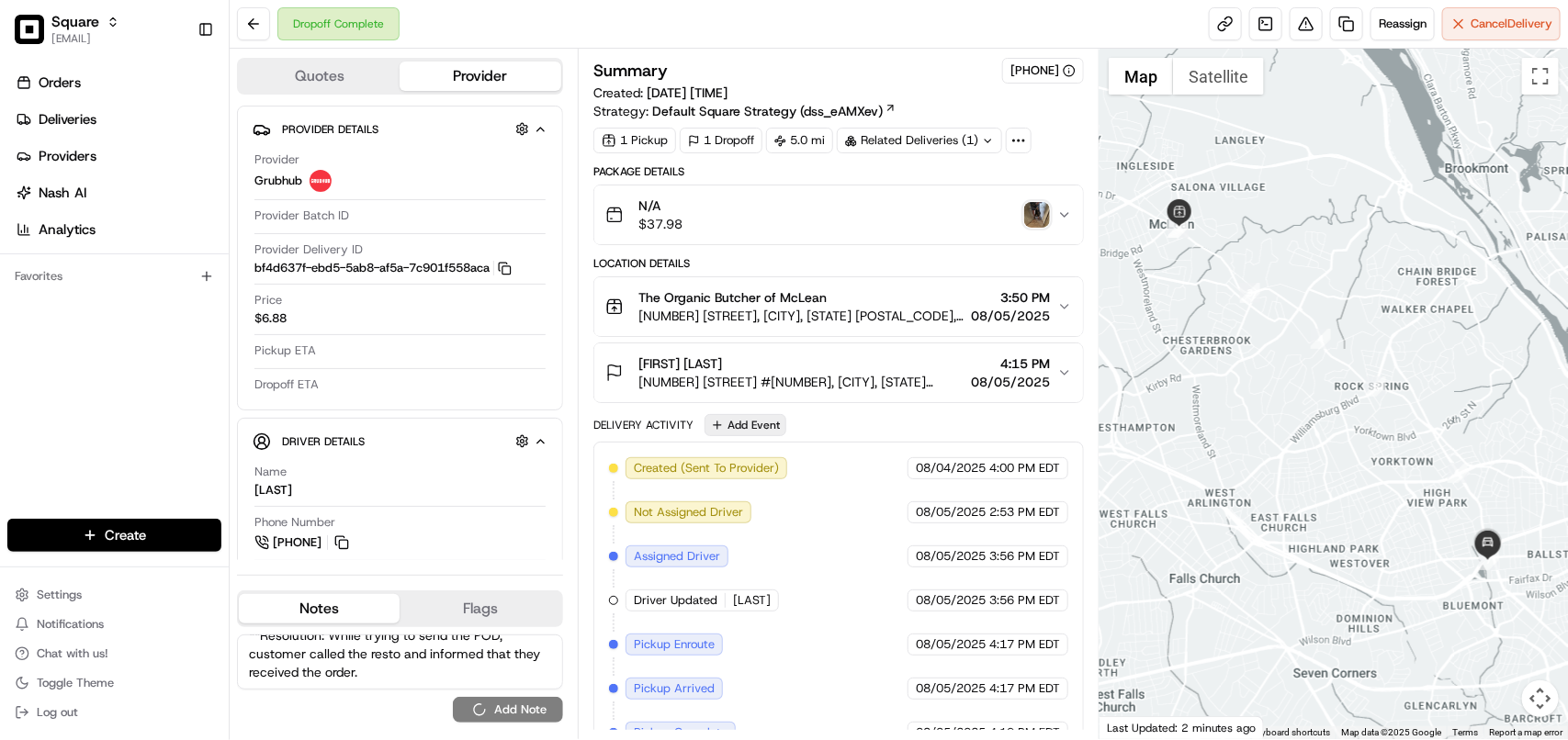 type 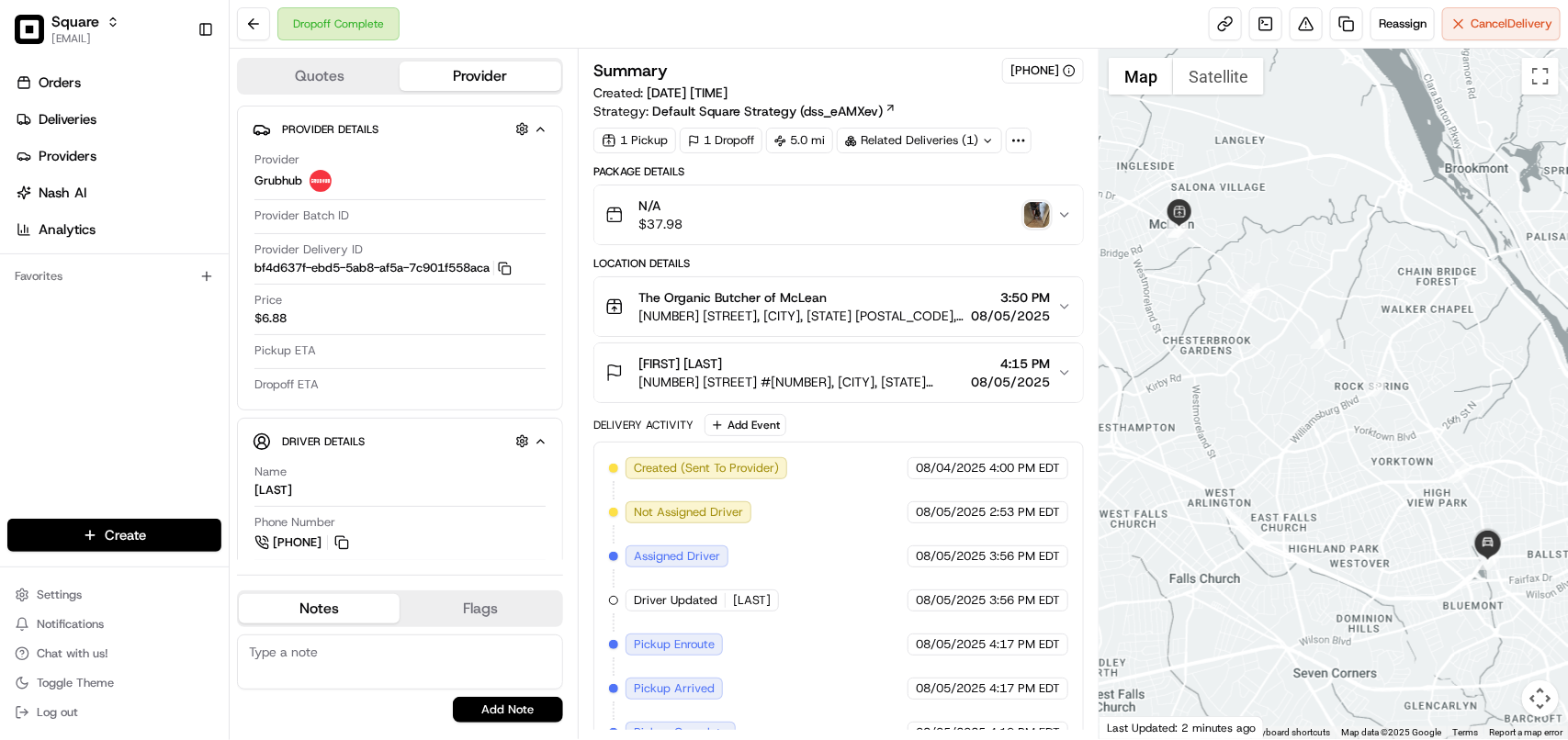 scroll, scrollTop: 0, scrollLeft: 0, axis: both 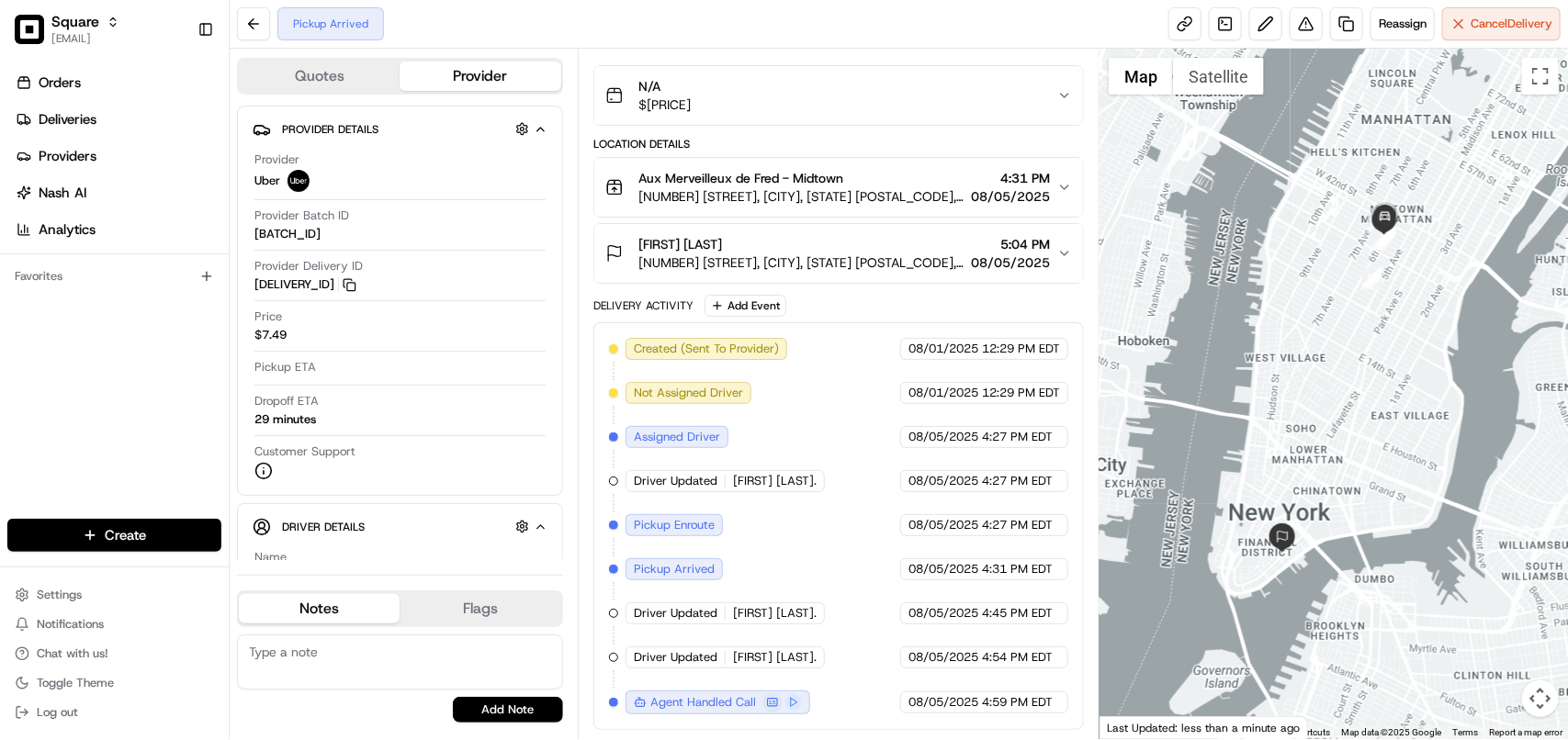 click on "08/05/2025" at bounding box center [1010, 196] 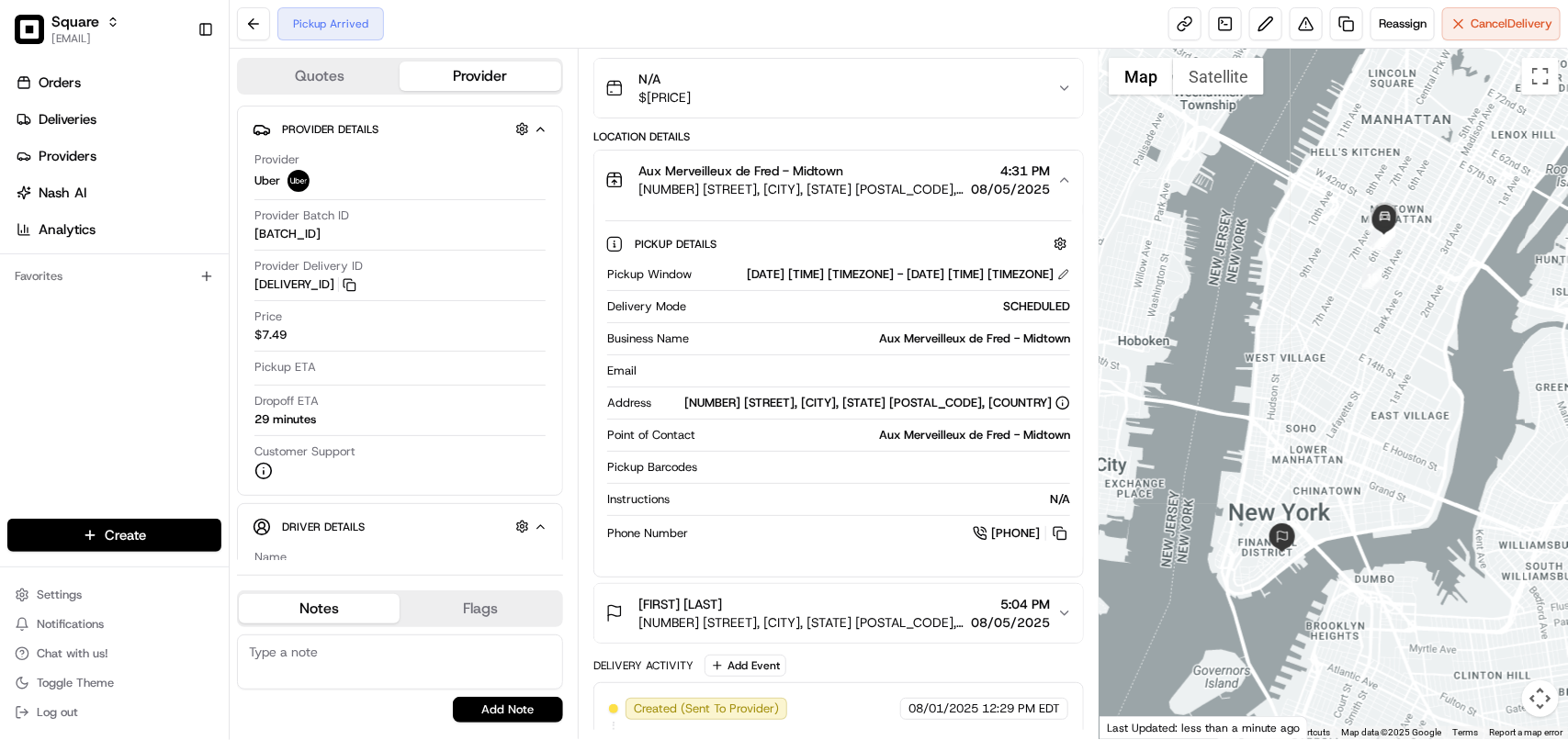 click on "08/05/2025" at bounding box center (1010, 189) 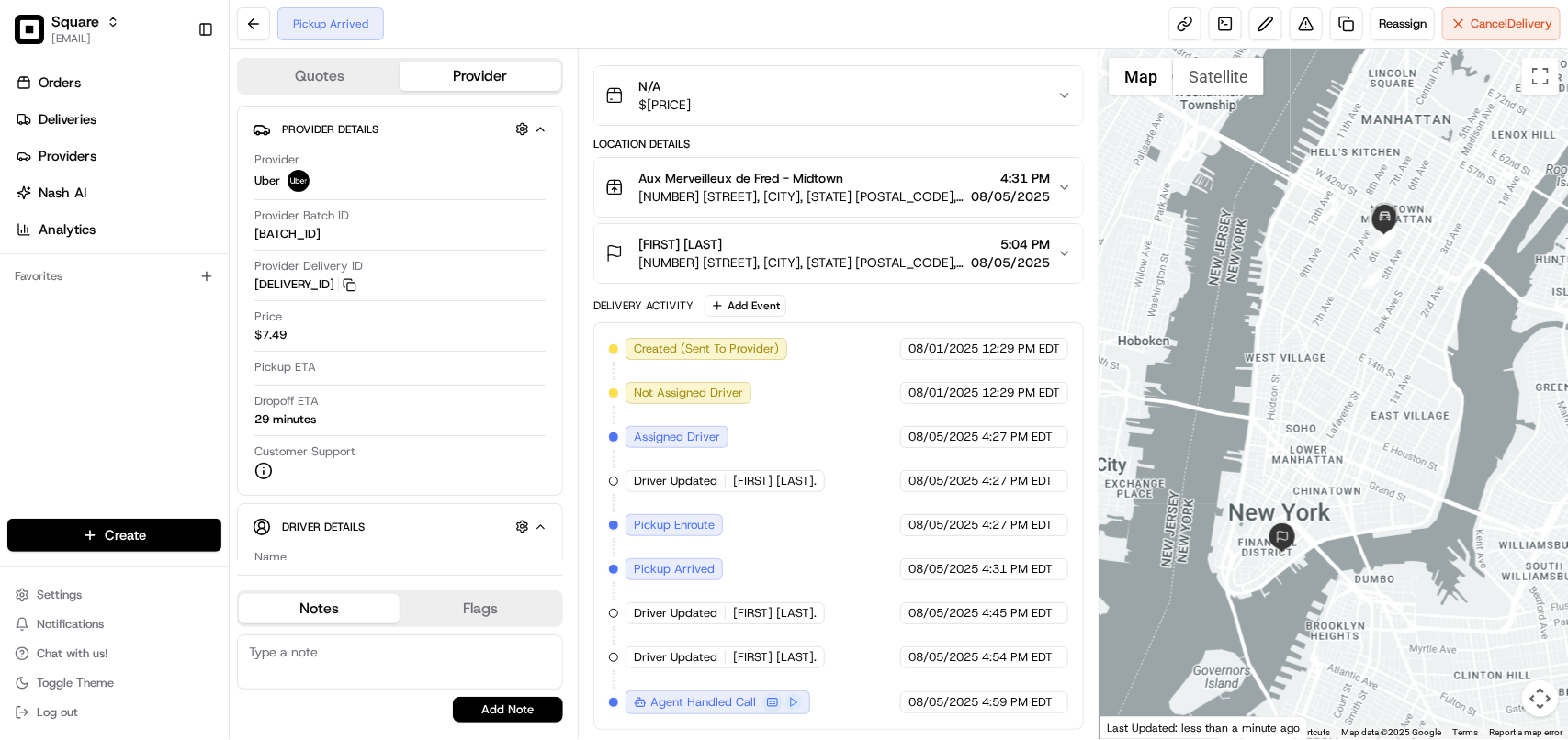 click on "08/05/2025" at bounding box center (1010, 196) 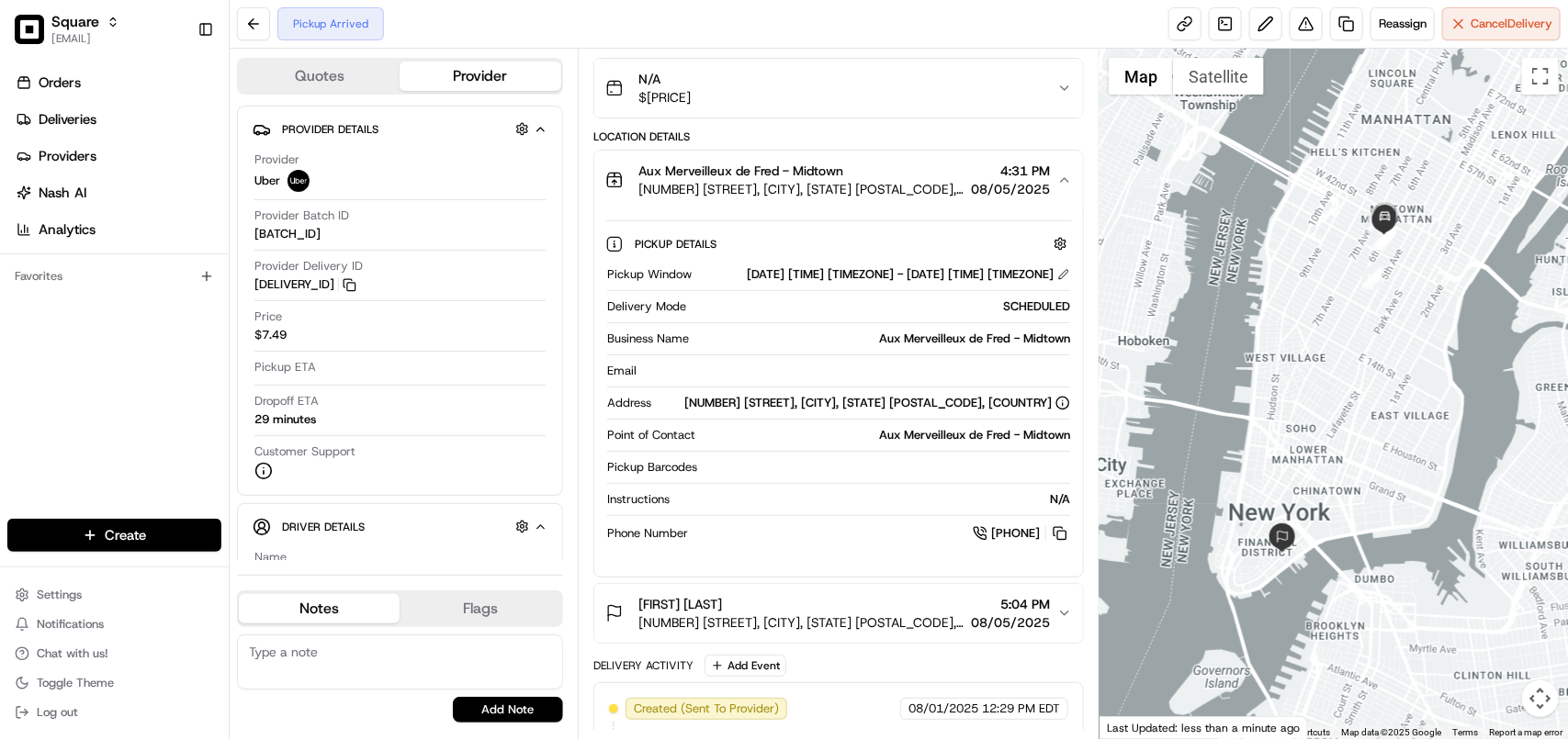 click on "08/05/2025" at bounding box center [1010, 189] 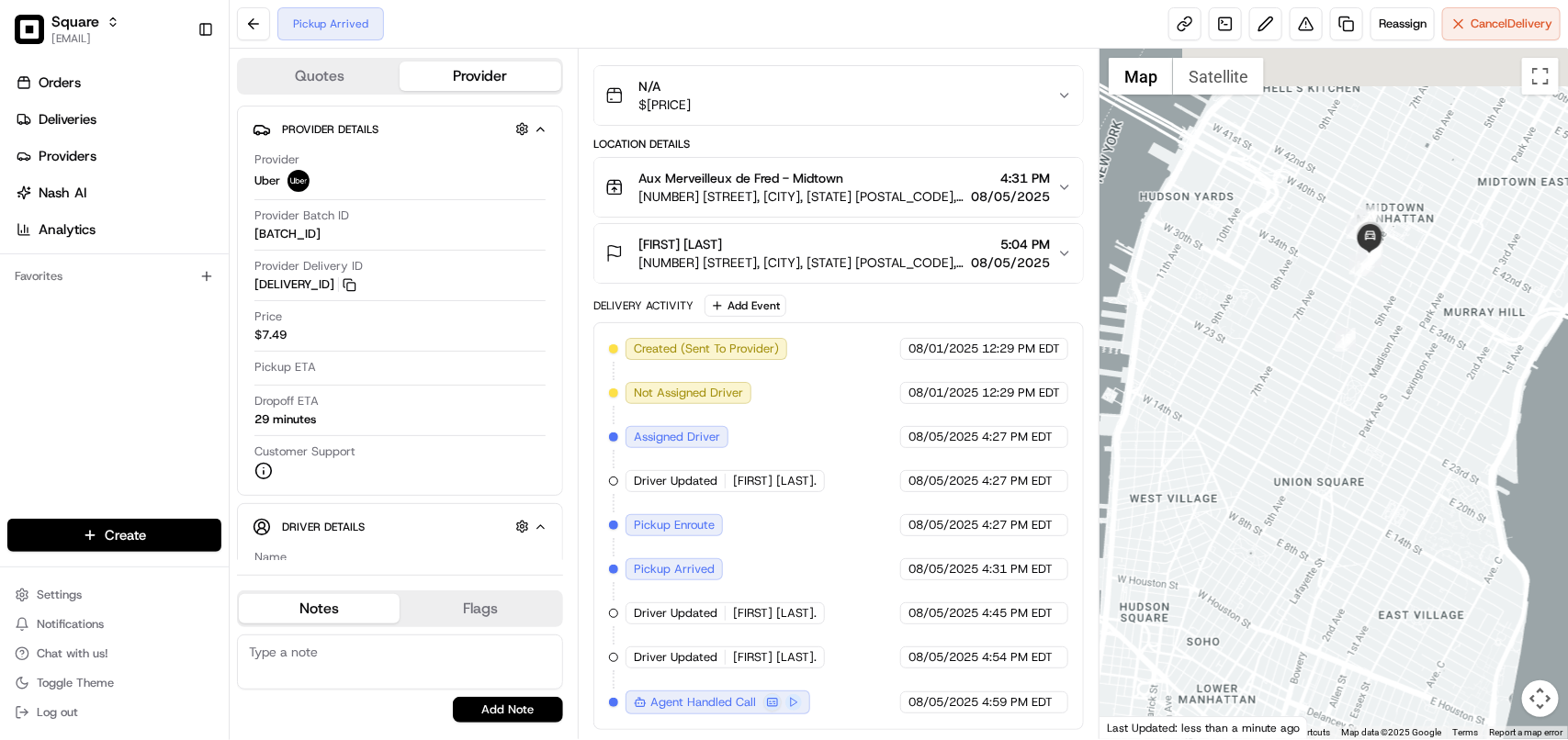 drag, startPoint x: 1401, startPoint y: 277, endPoint x: 1403, endPoint y: 347, distance: 70.02857 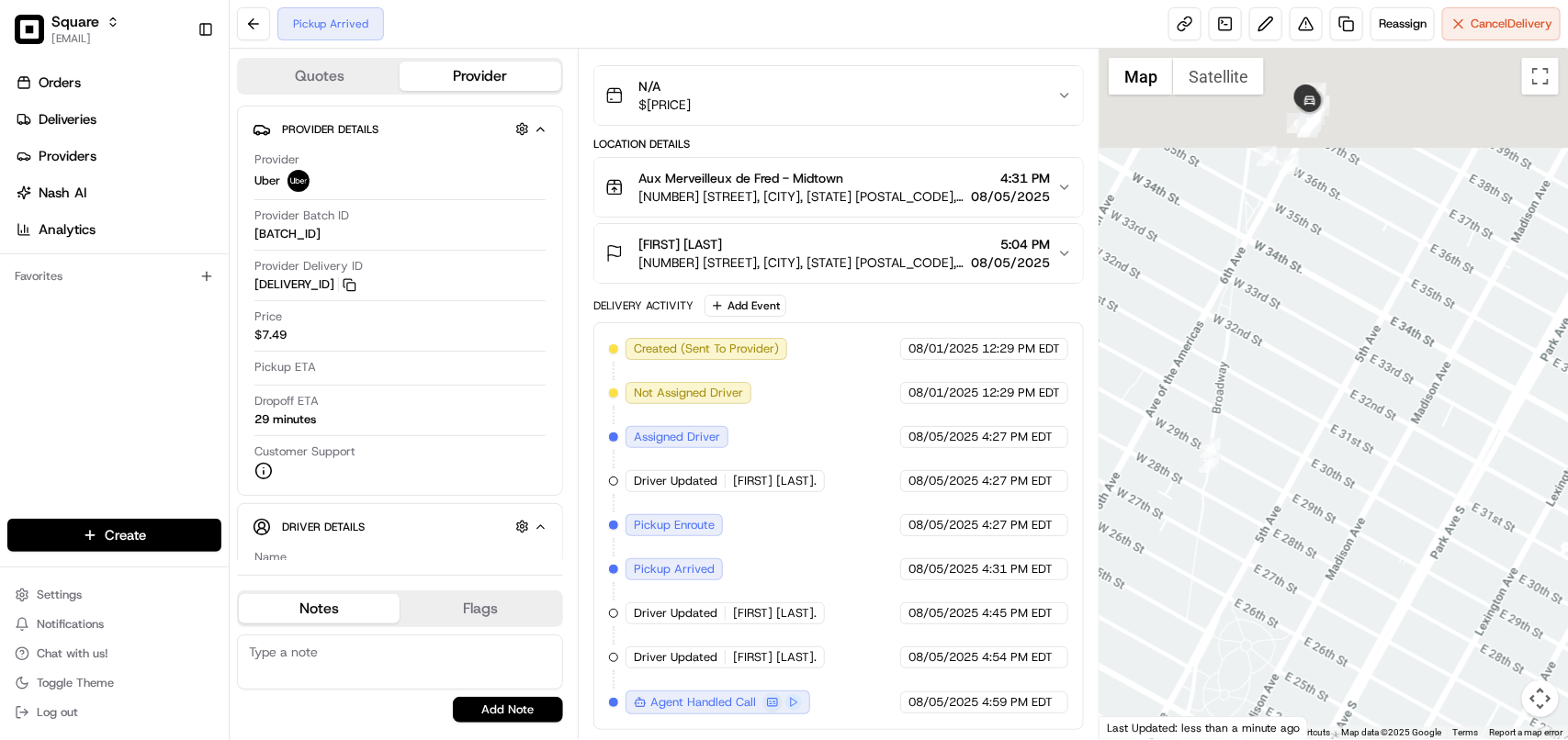 drag, startPoint x: 1381, startPoint y: 273, endPoint x: 1371, endPoint y: 445, distance: 172.29045 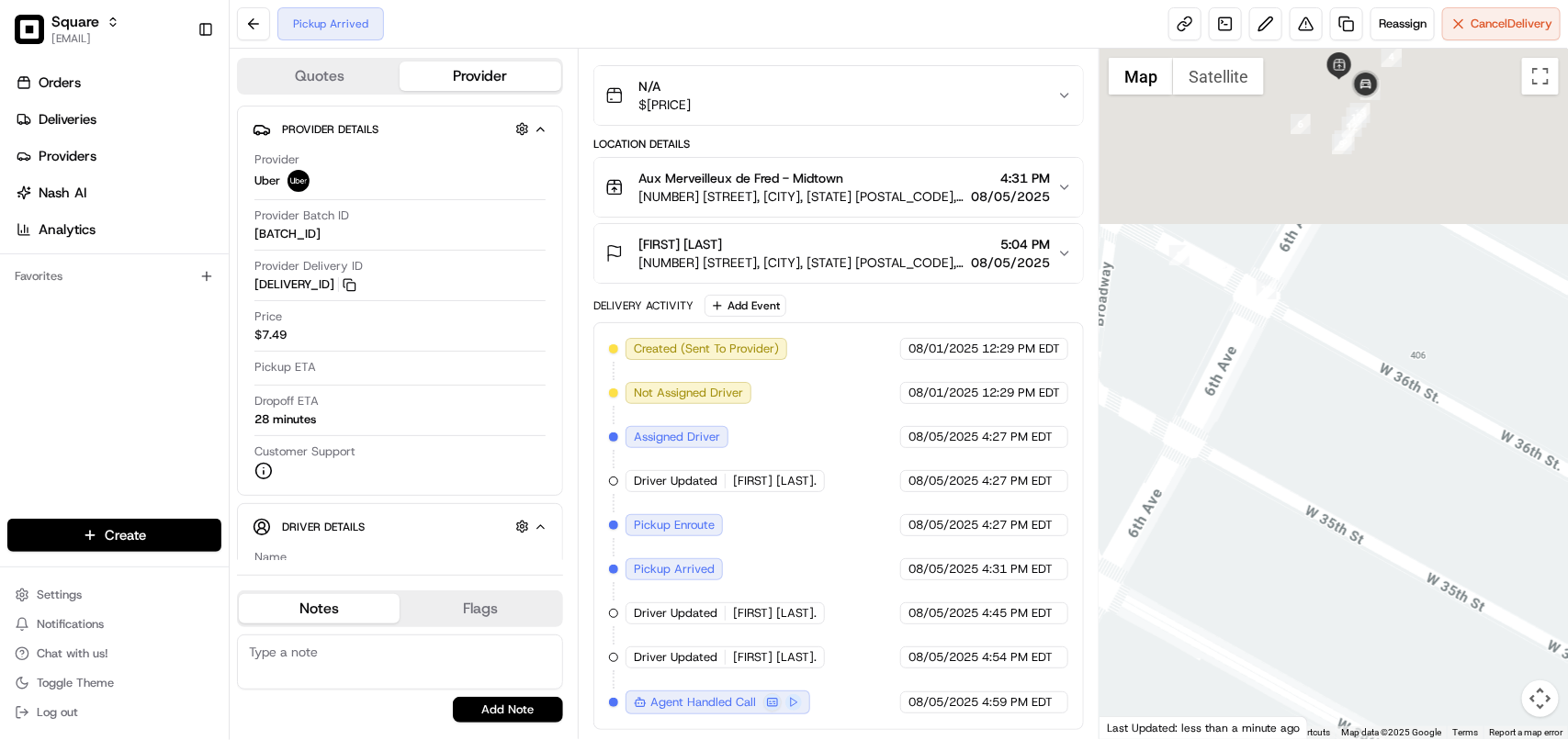 drag, startPoint x: 1357, startPoint y: 243, endPoint x: 1332, endPoint y: 523, distance: 281.11386 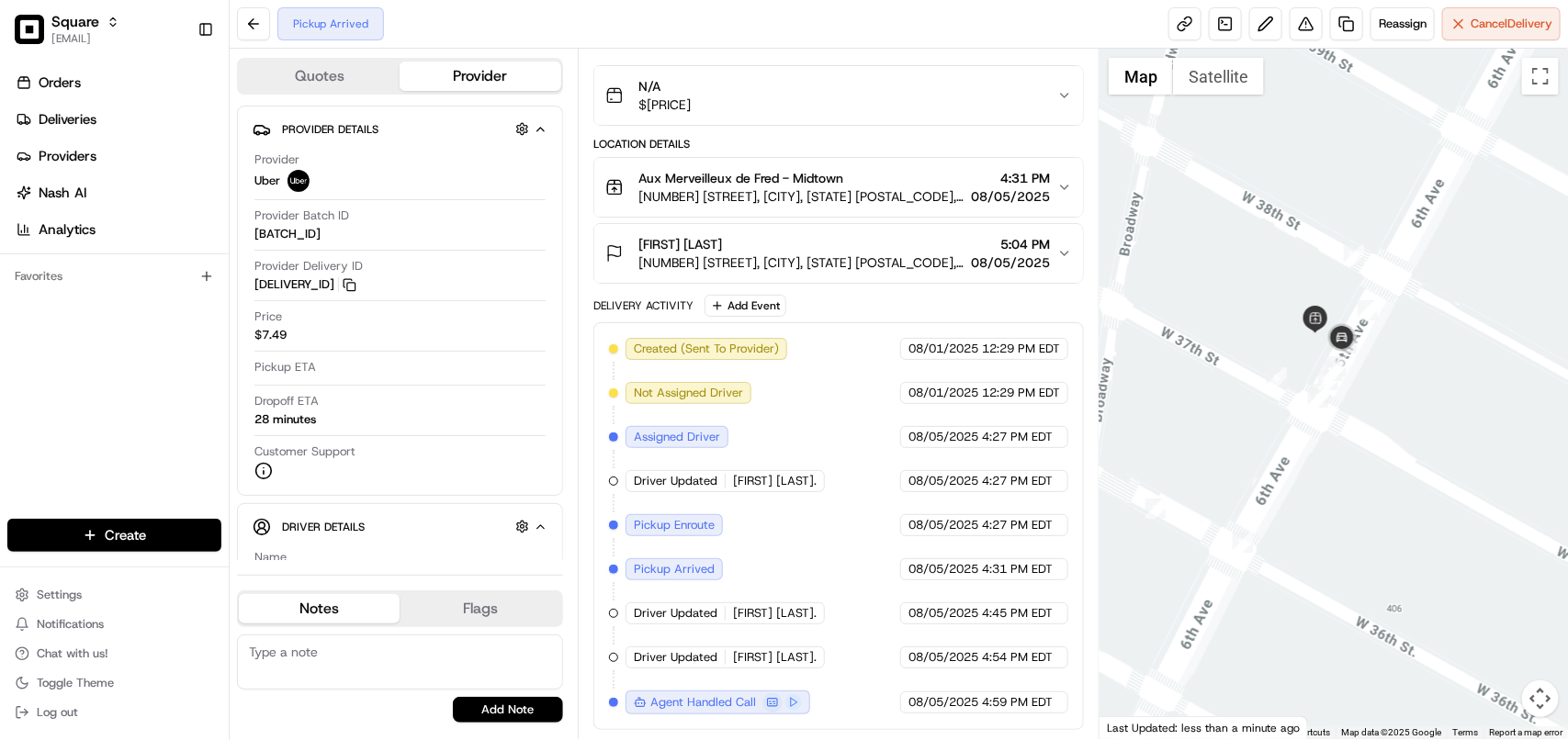 drag, startPoint x: 1356, startPoint y: 358, endPoint x: 1356, endPoint y: 470, distance: 112 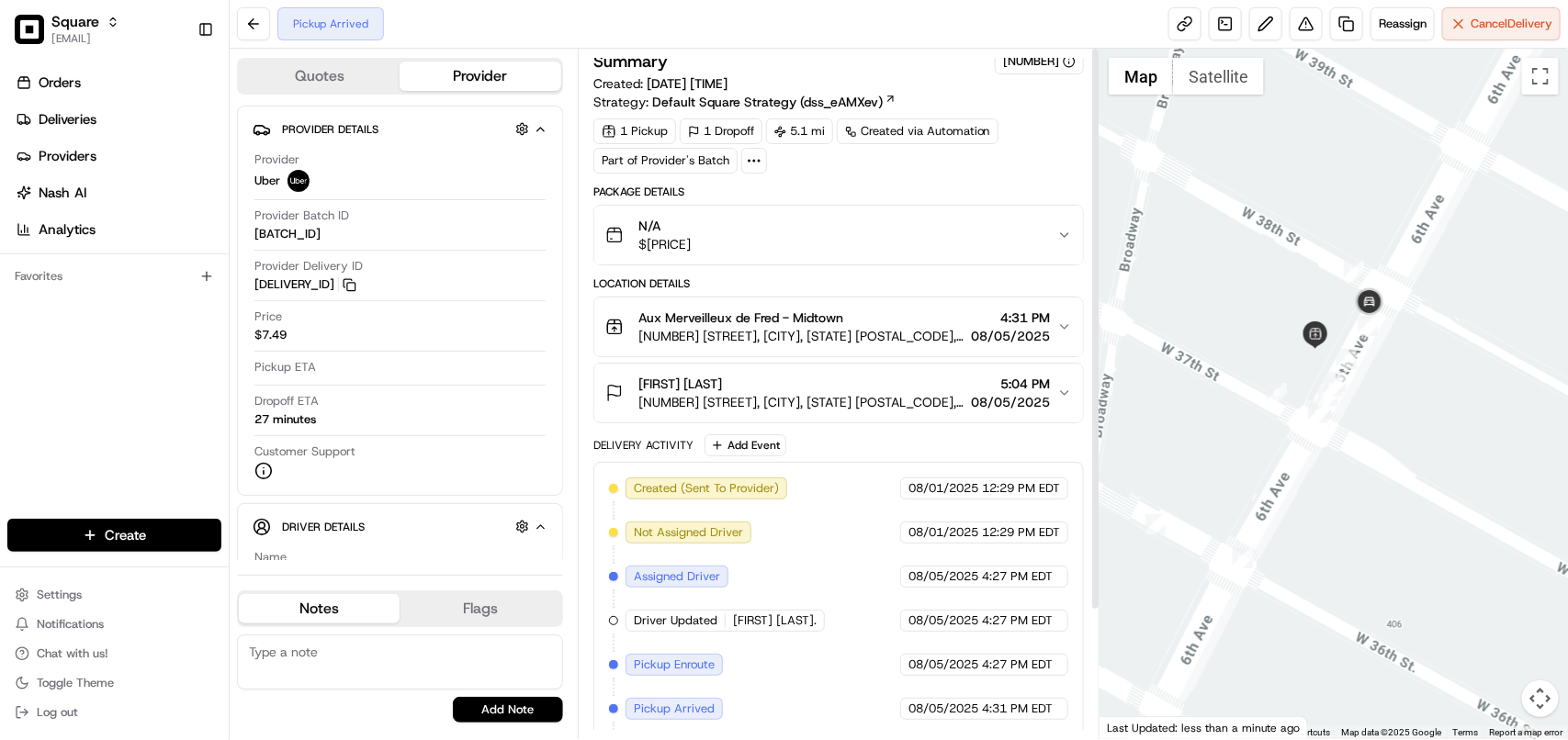 scroll, scrollTop: 0, scrollLeft: 0, axis: both 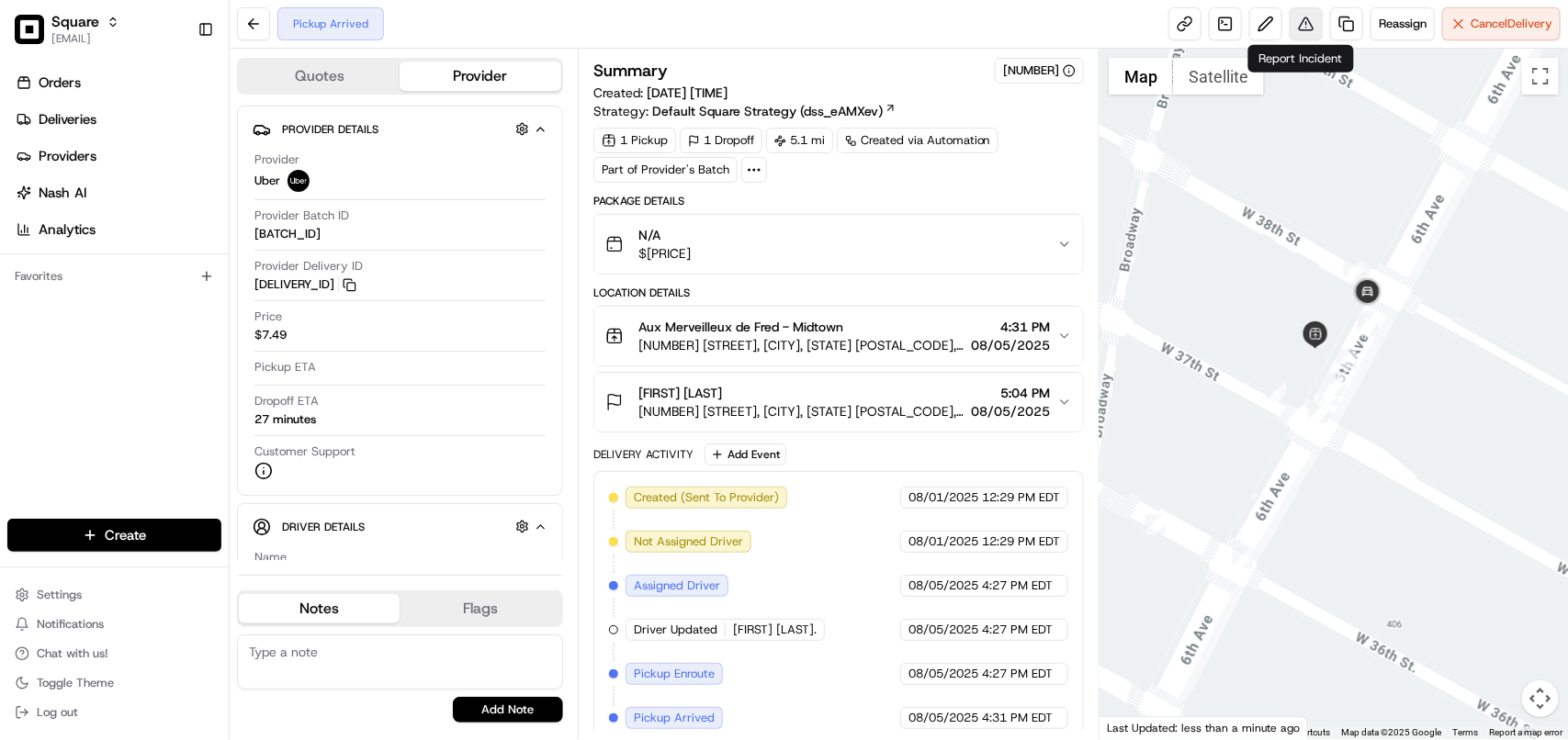 click at bounding box center (1306, 24) 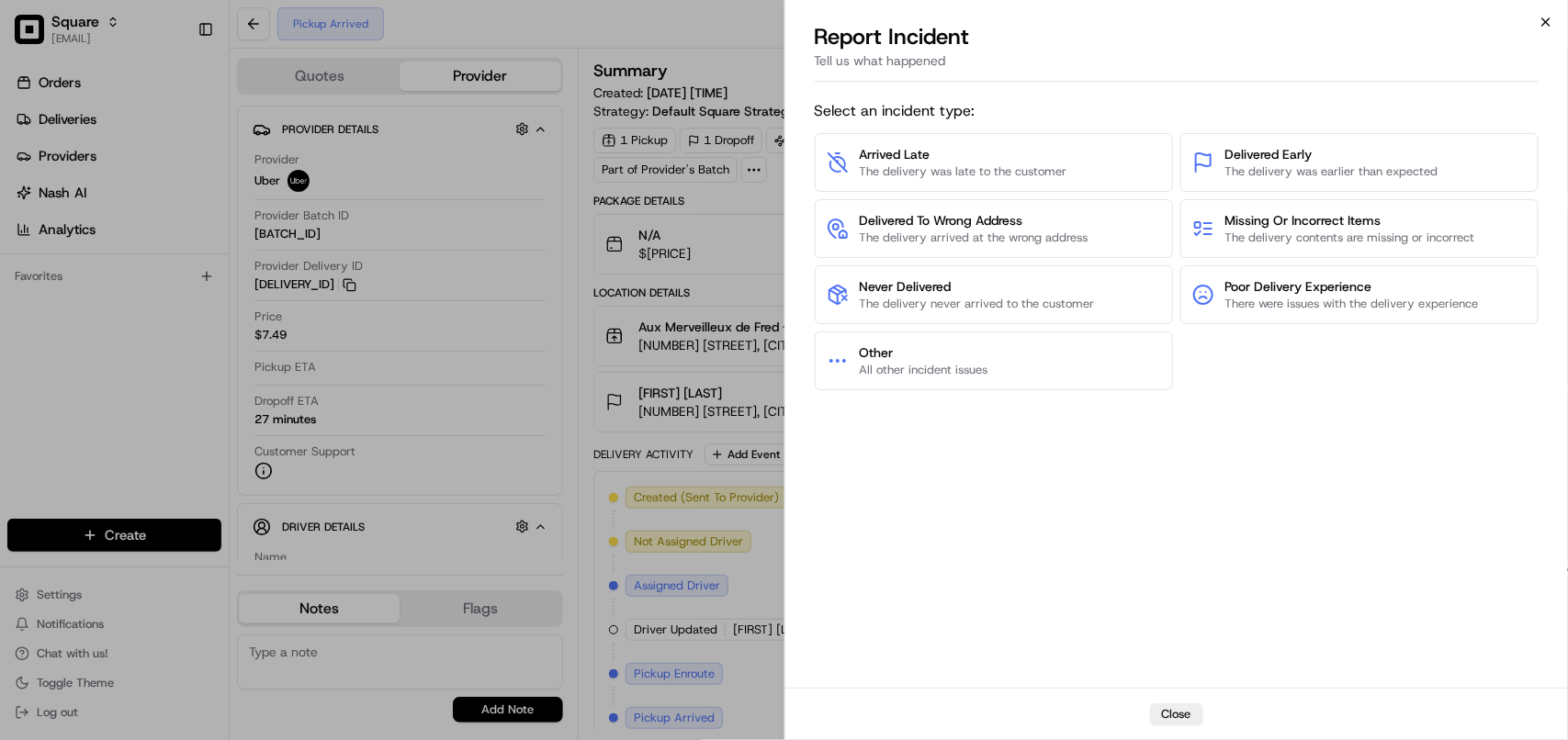 click 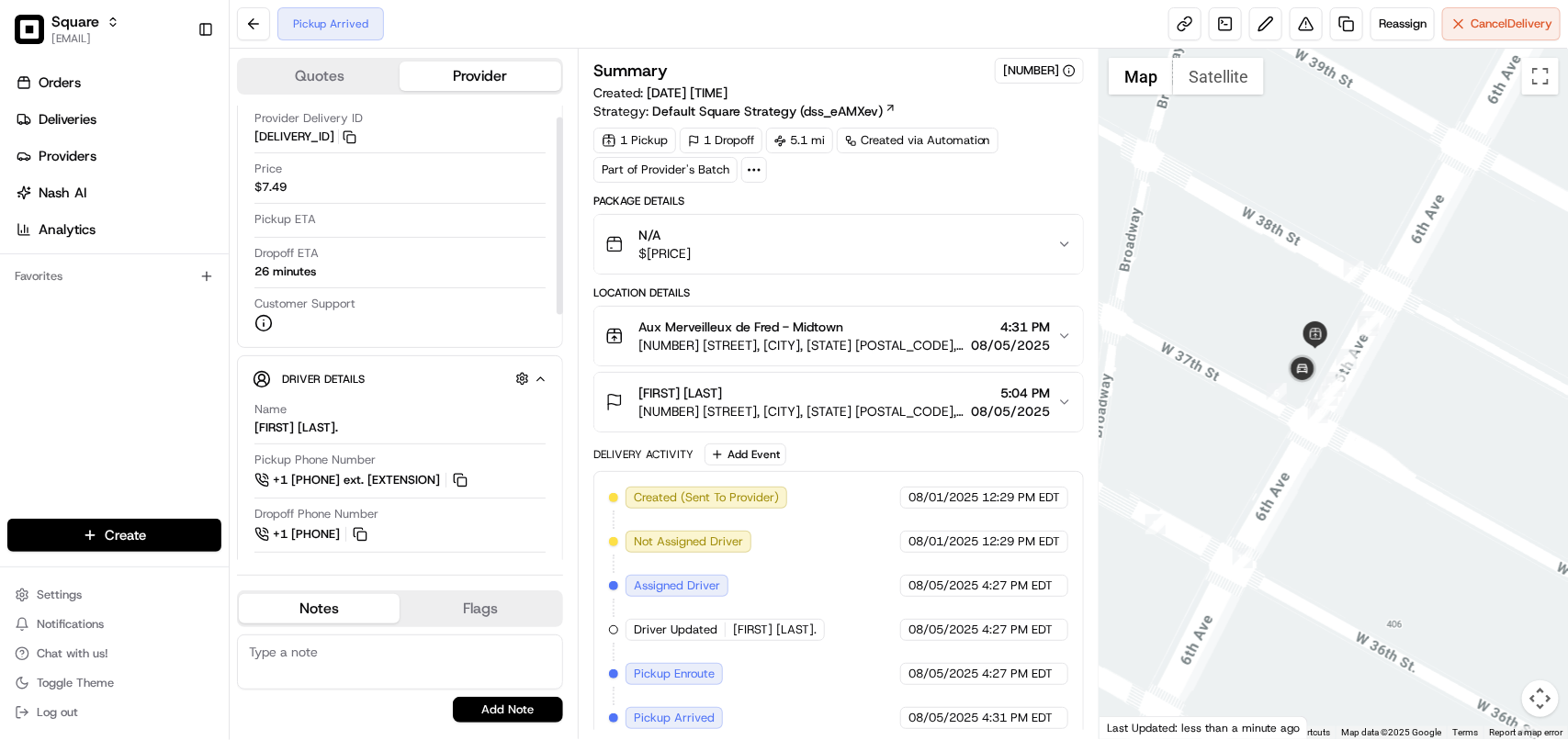 scroll, scrollTop: 0, scrollLeft: 0, axis: both 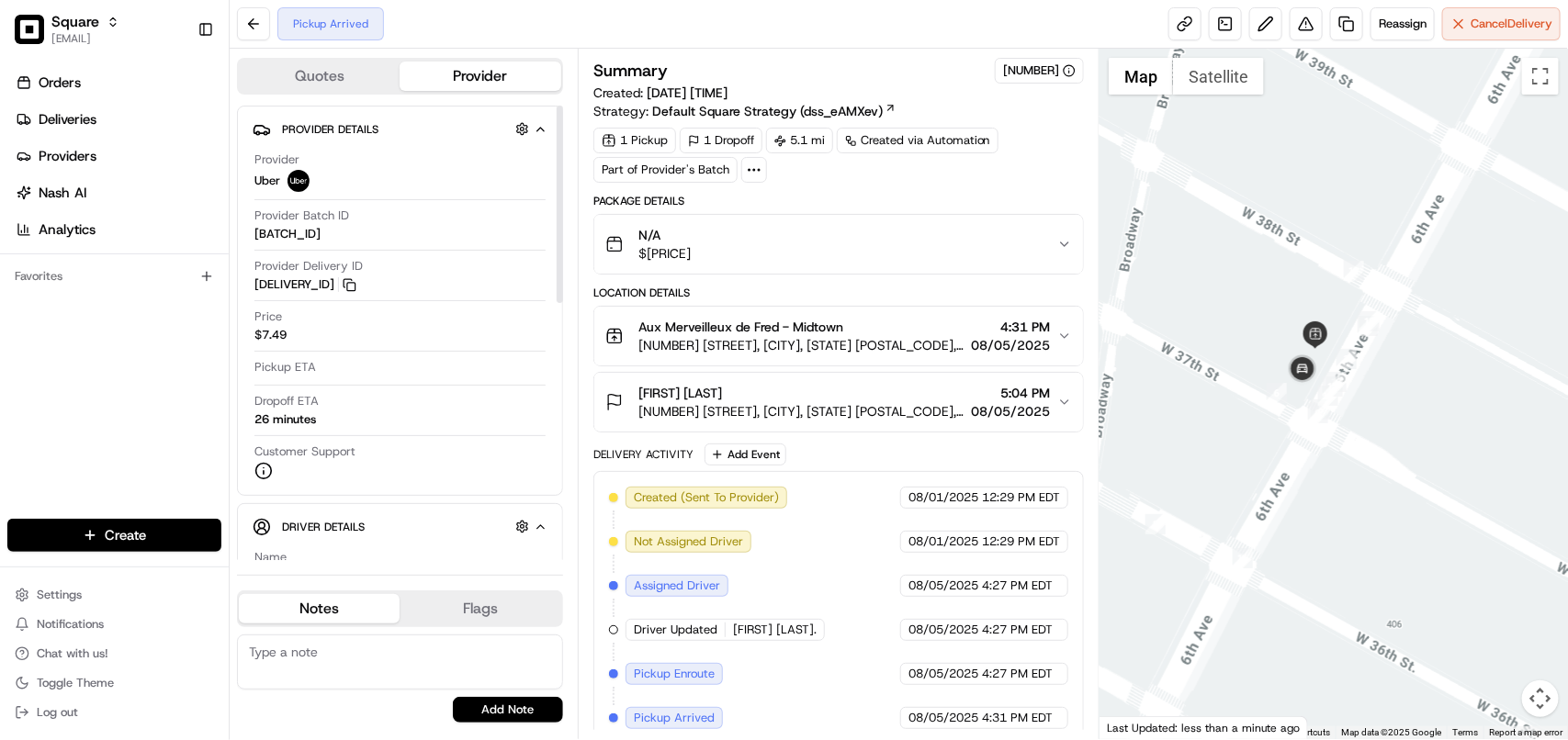 drag, startPoint x: 556, startPoint y: 282, endPoint x: 557, endPoint y: 244, distance: 38.01316 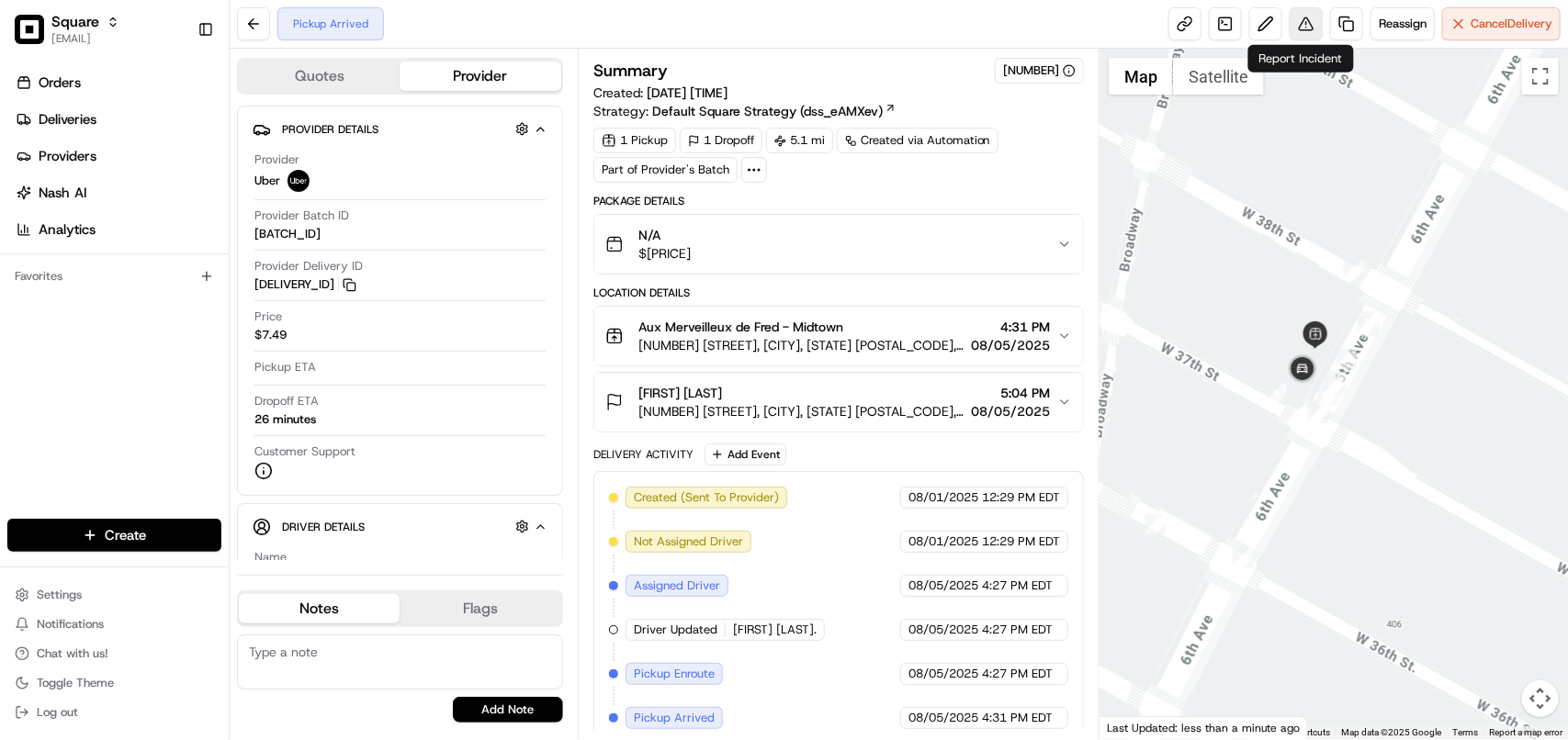 click at bounding box center [1306, 24] 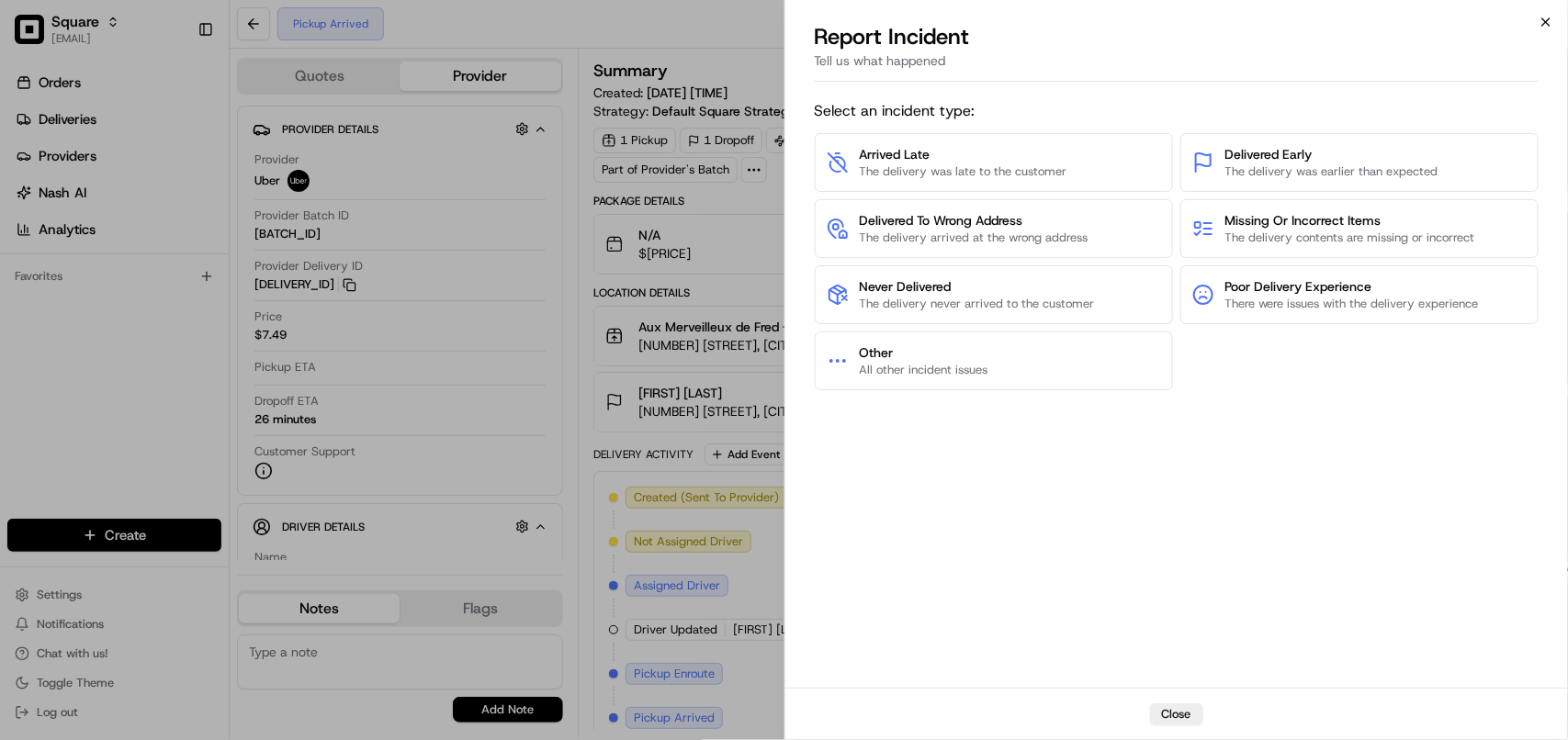 click 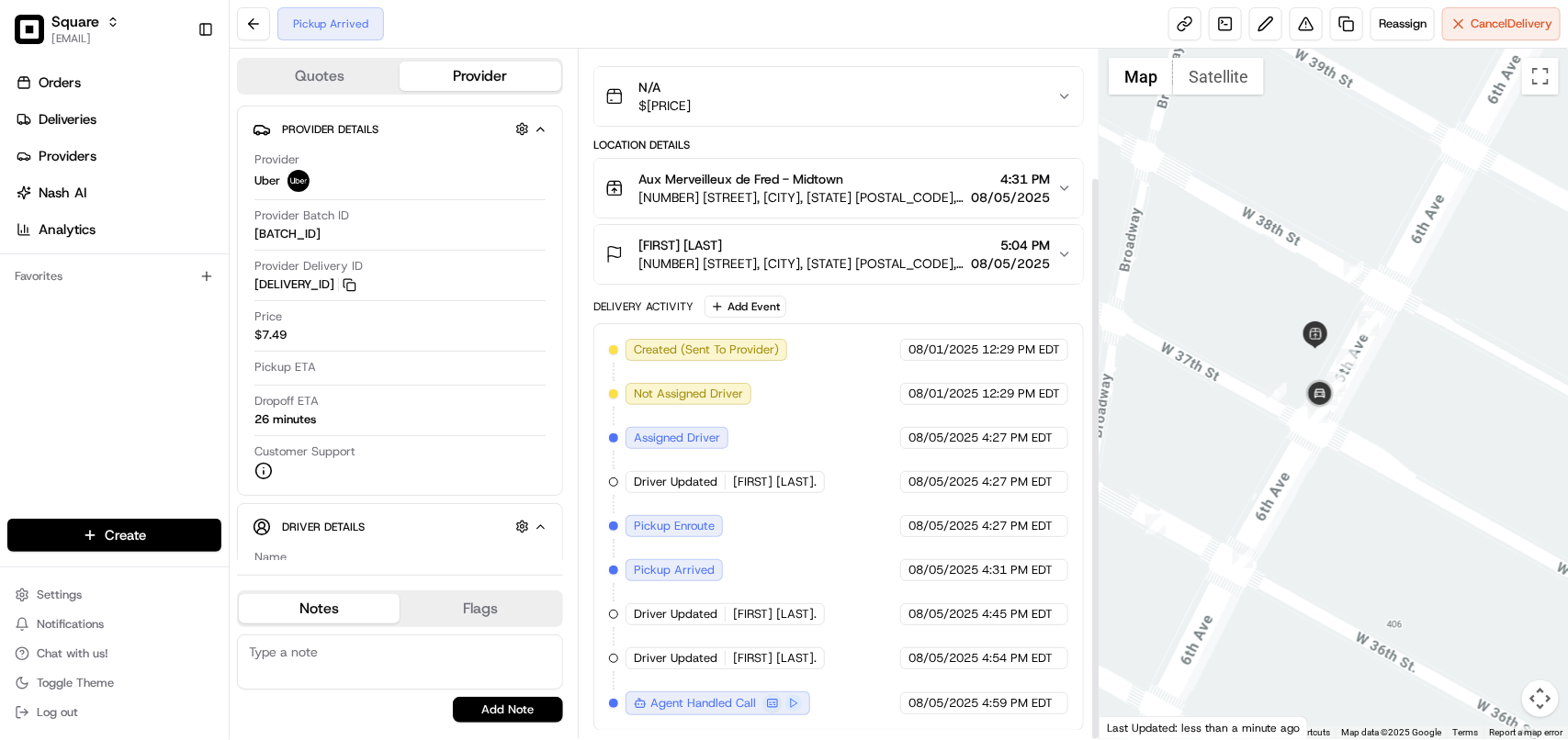 scroll, scrollTop: 156, scrollLeft: 0, axis: vertical 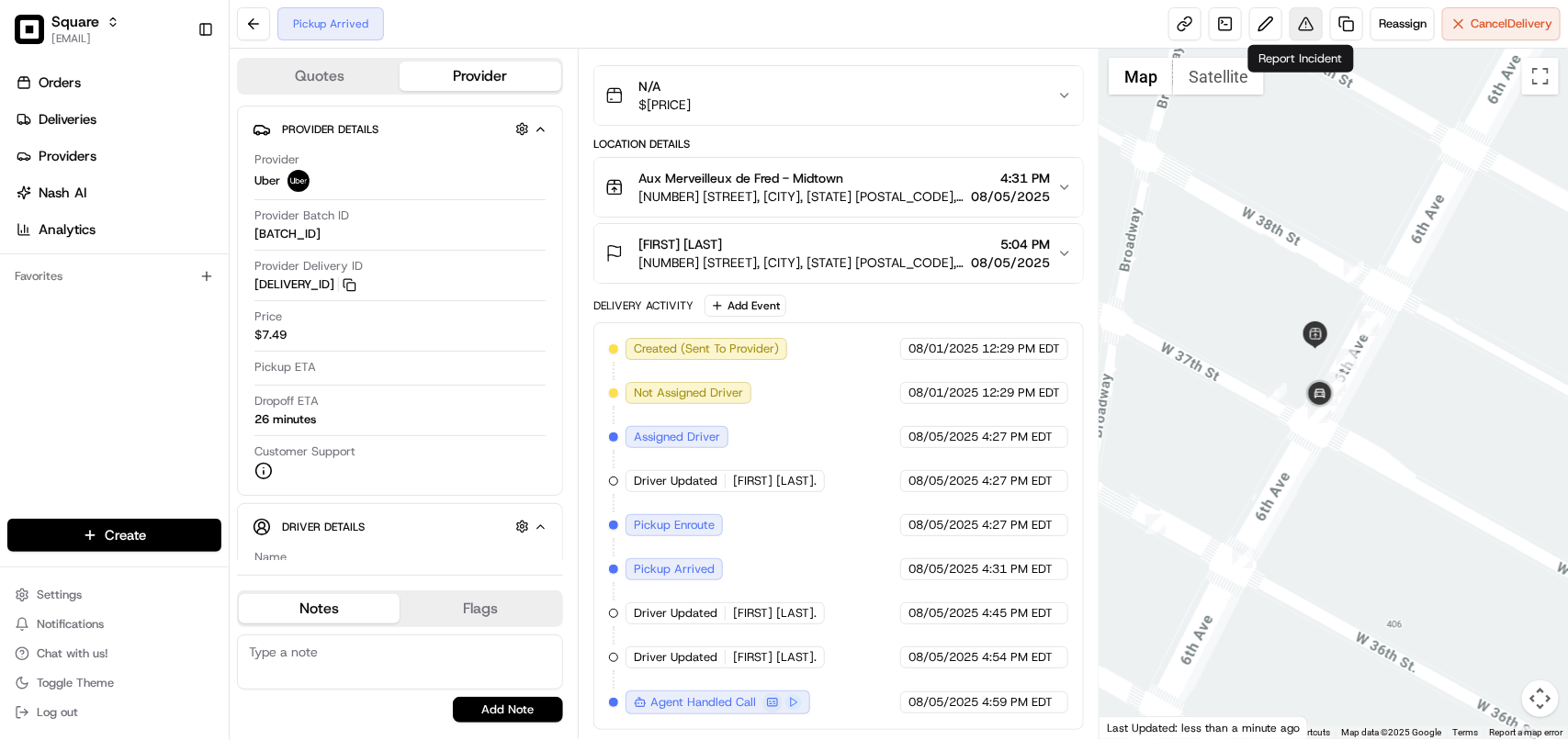 click at bounding box center (1306, 24) 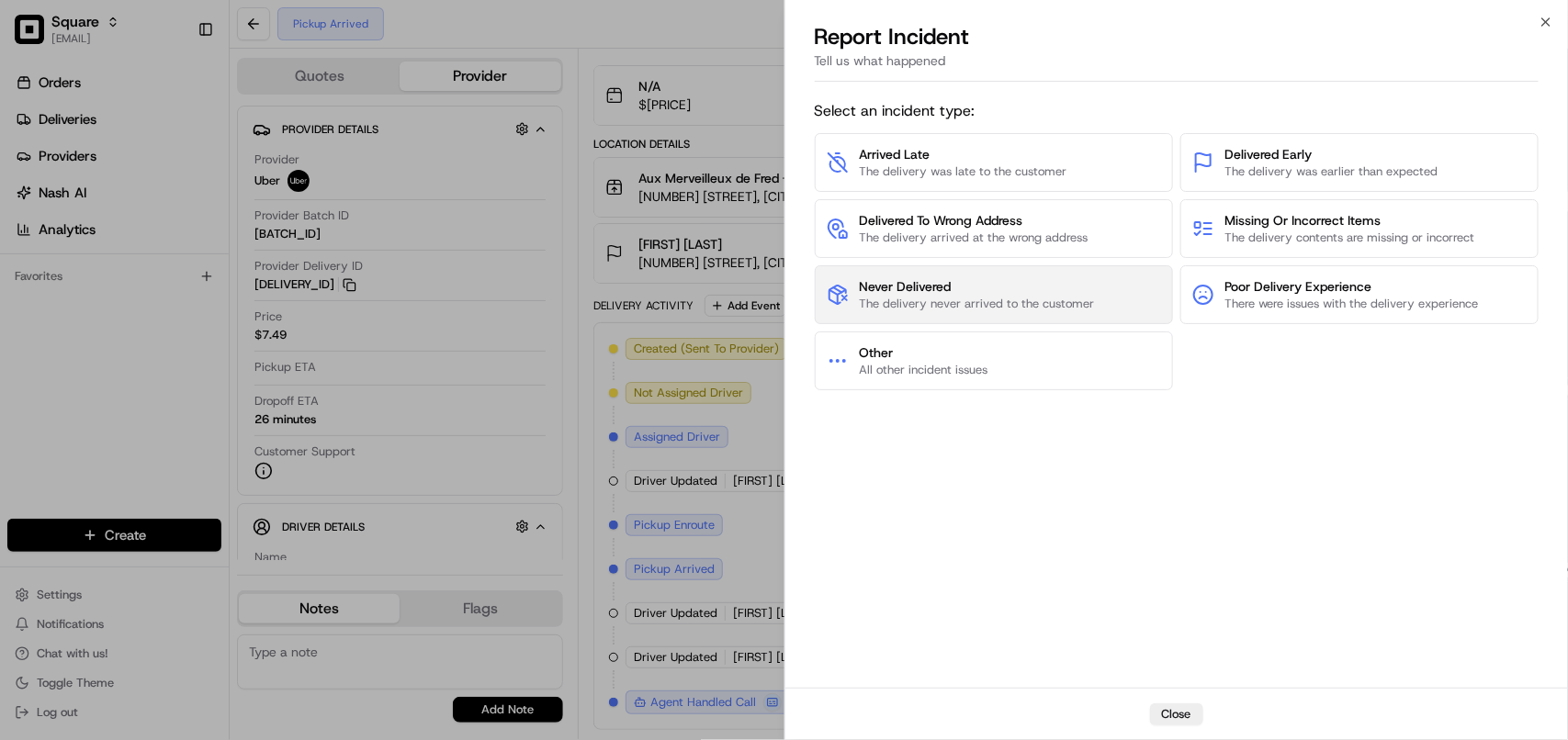 click on "Never Delivered" at bounding box center [977, 286] 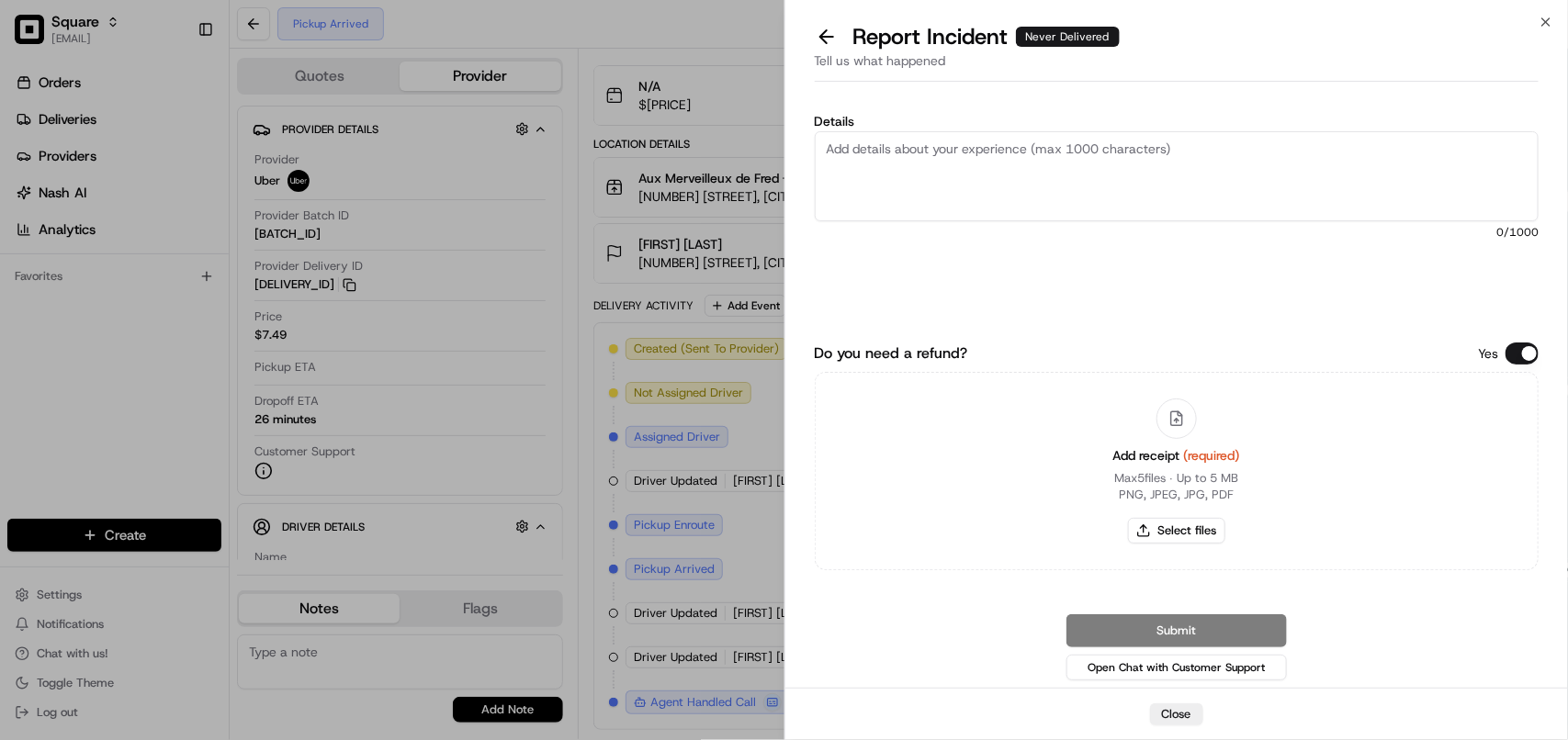 click on "Details" at bounding box center (1177, 176) 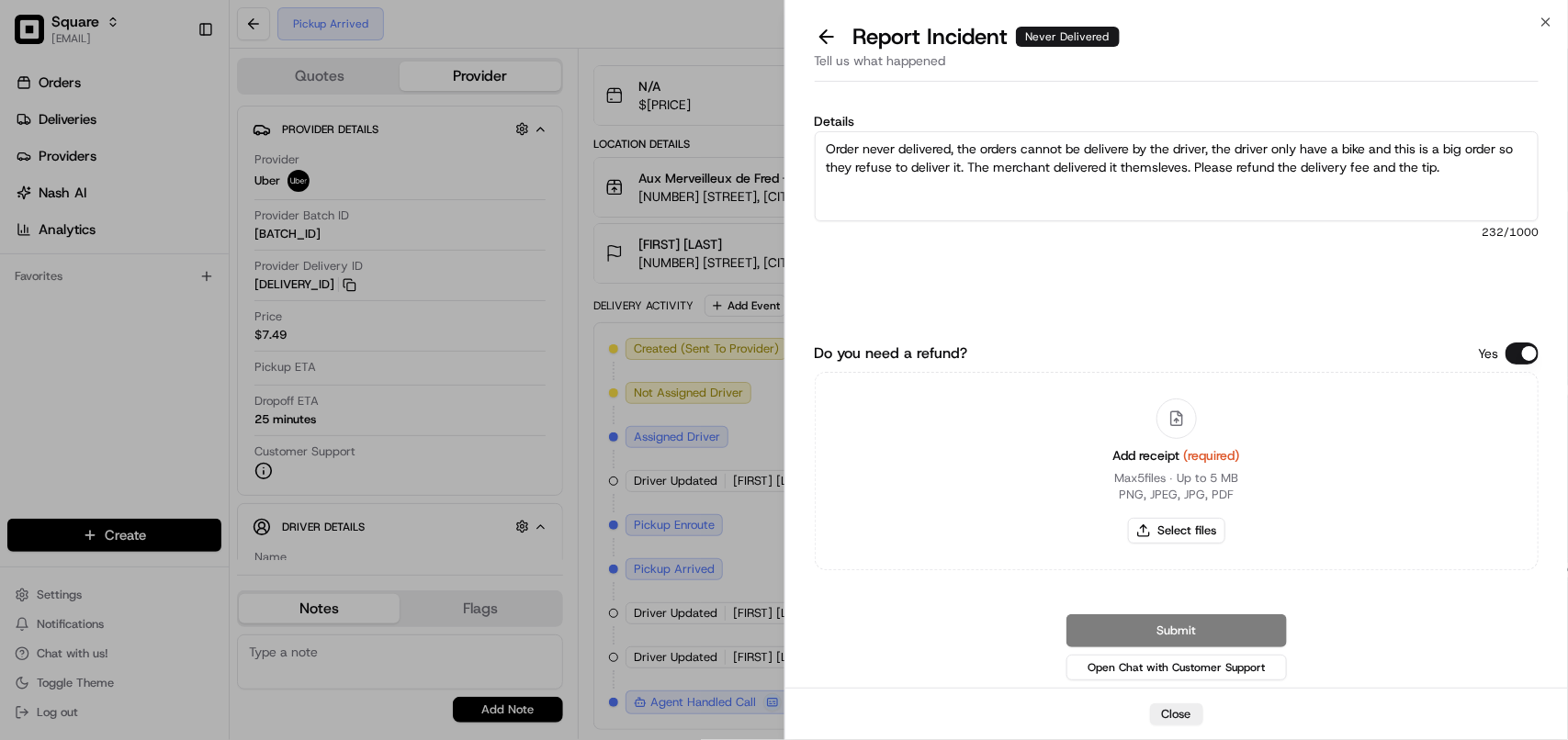 drag, startPoint x: 1489, startPoint y: 170, endPoint x: 673, endPoint y: 154, distance: 816.1568 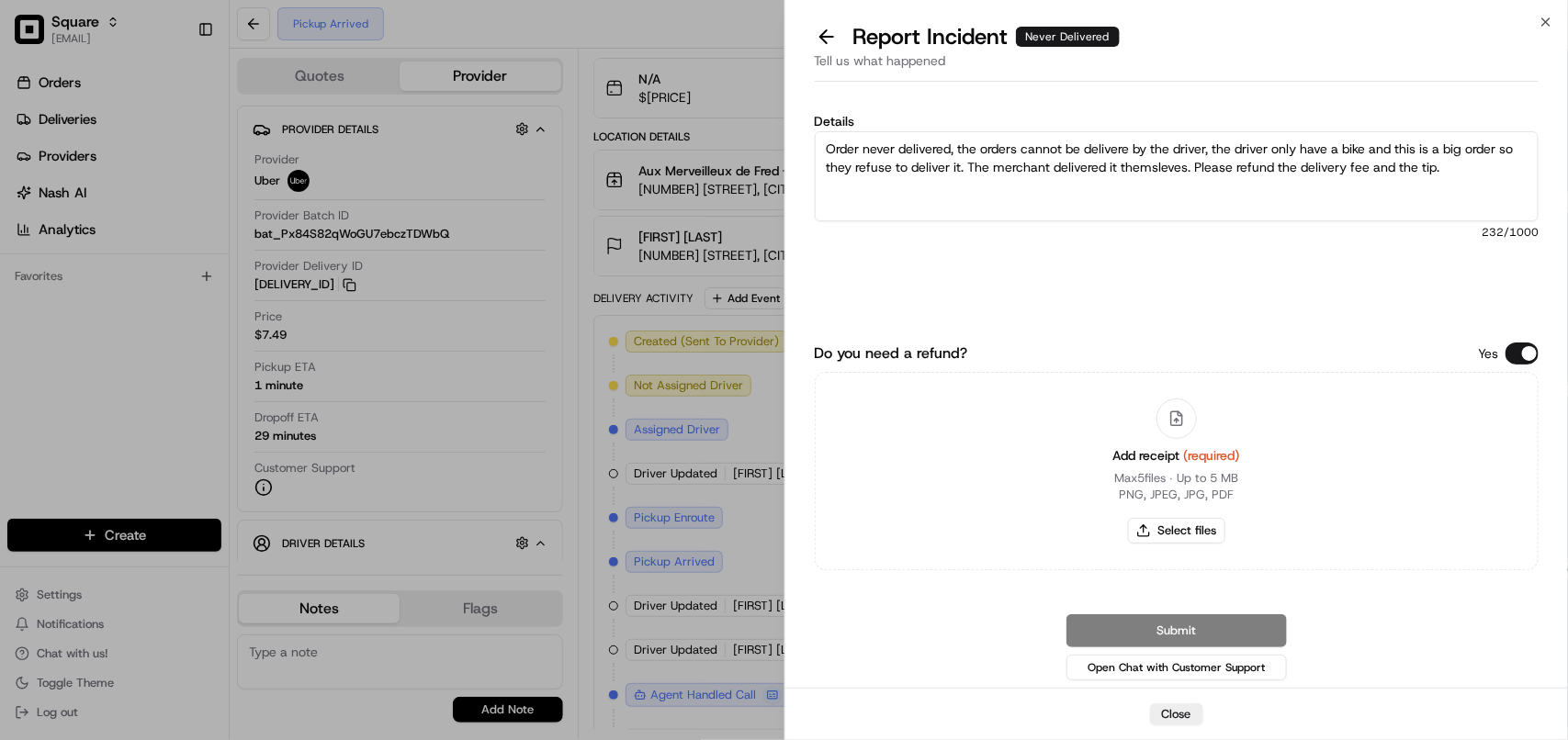 paste on "was never delivered by the driver. The driver only had a bike, and since this was a large order, they refused to deliver it. The merchant ended up delivering it themselves. Please refund the delivery fee and the tip." 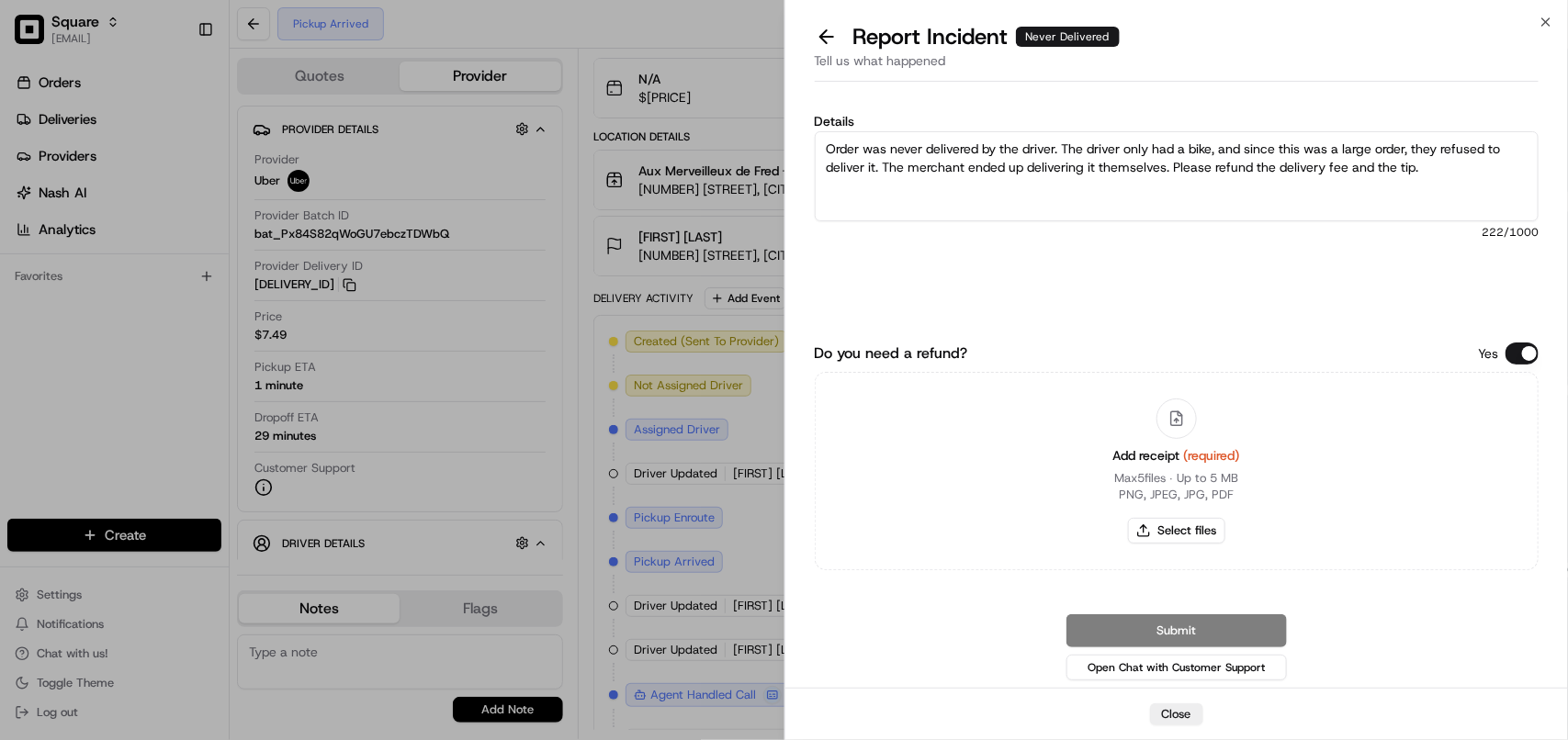 type on "Order was never delivered by the driver. The driver only had a bike, and since this was a large order, they refused to deliver it. The merchant ended up delivering it themselves. Please refund the delivery fee and the tip." 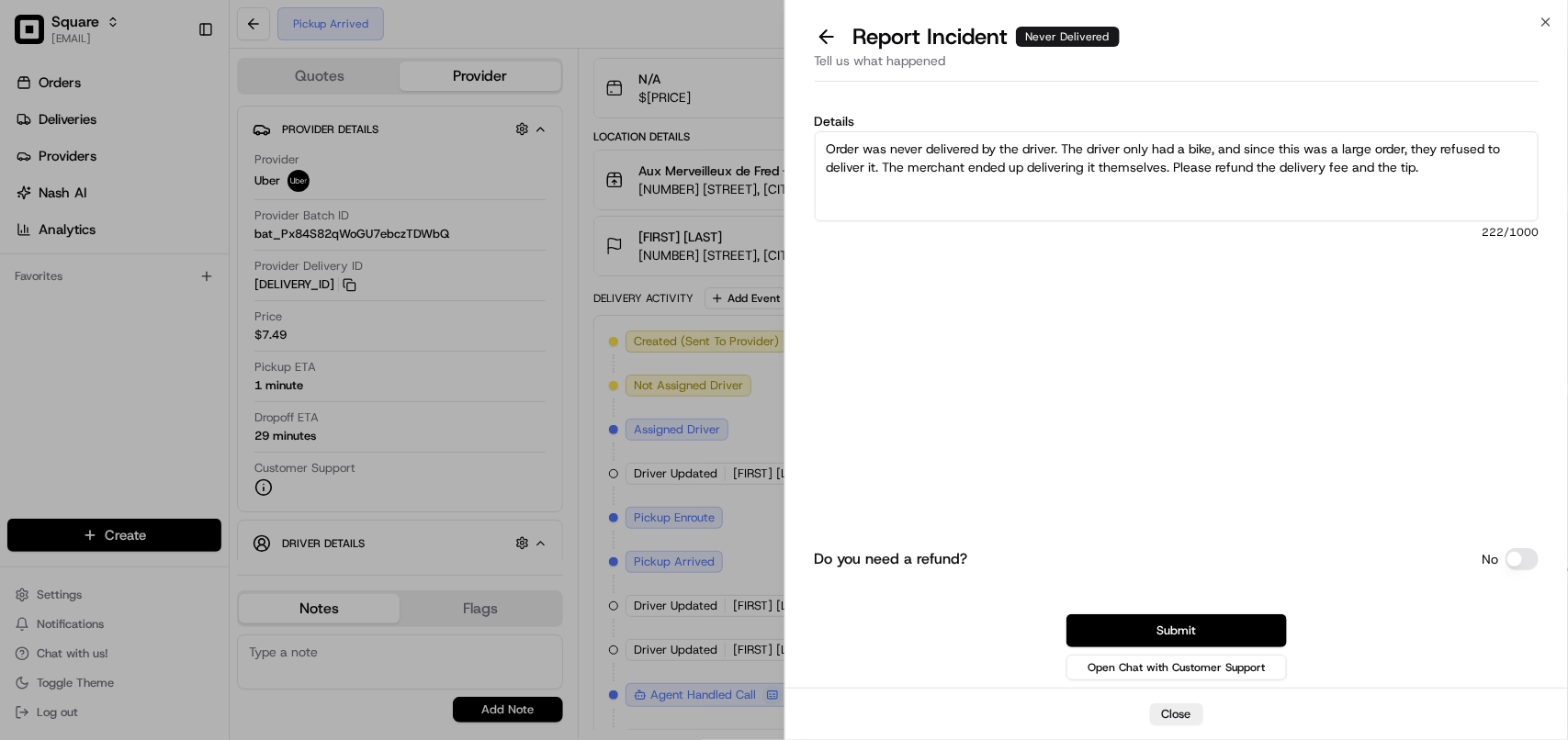 drag, startPoint x: 1157, startPoint y: 632, endPoint x: 1128, endPoint y: 631, distance: 29.01724 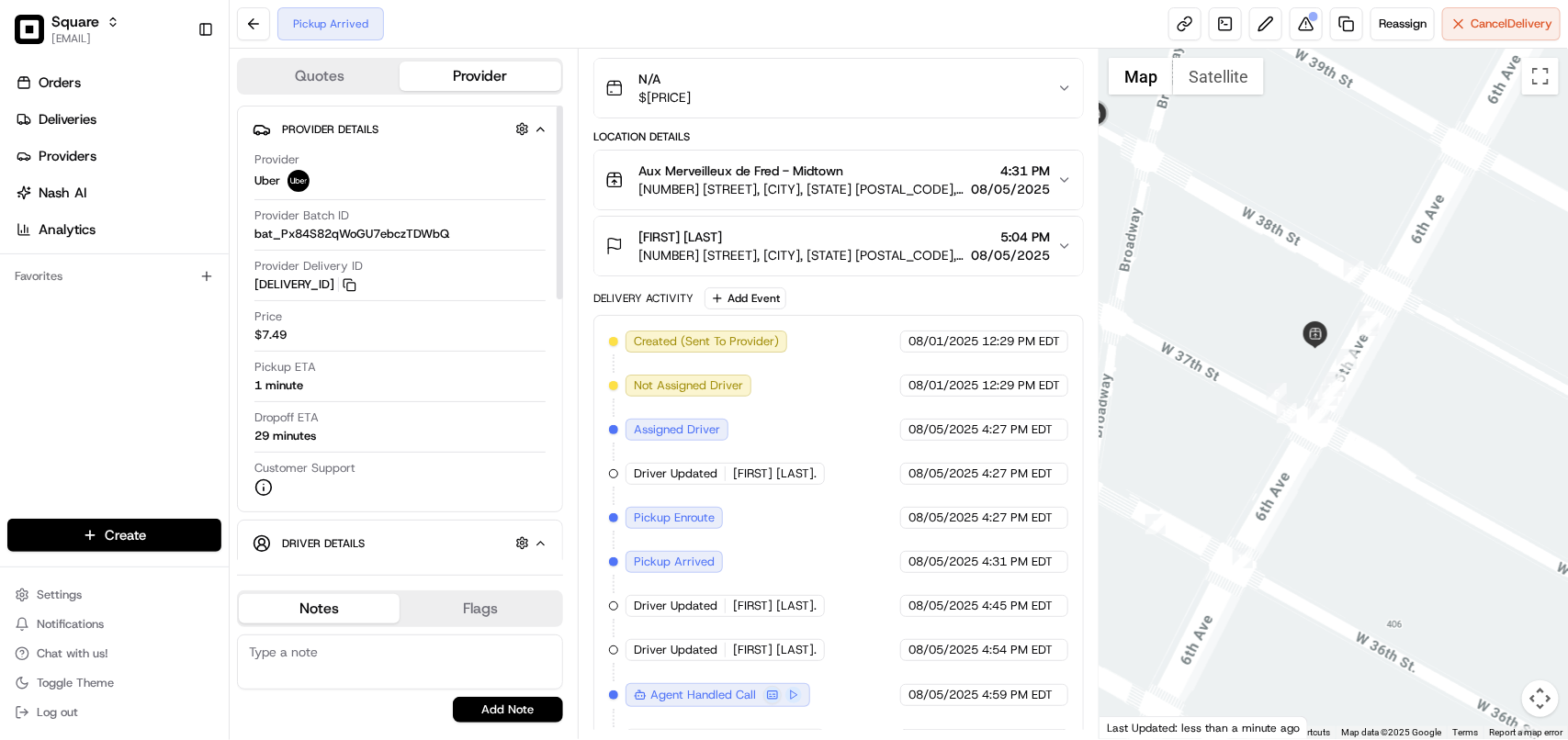 click at bounding box center [400, 662] 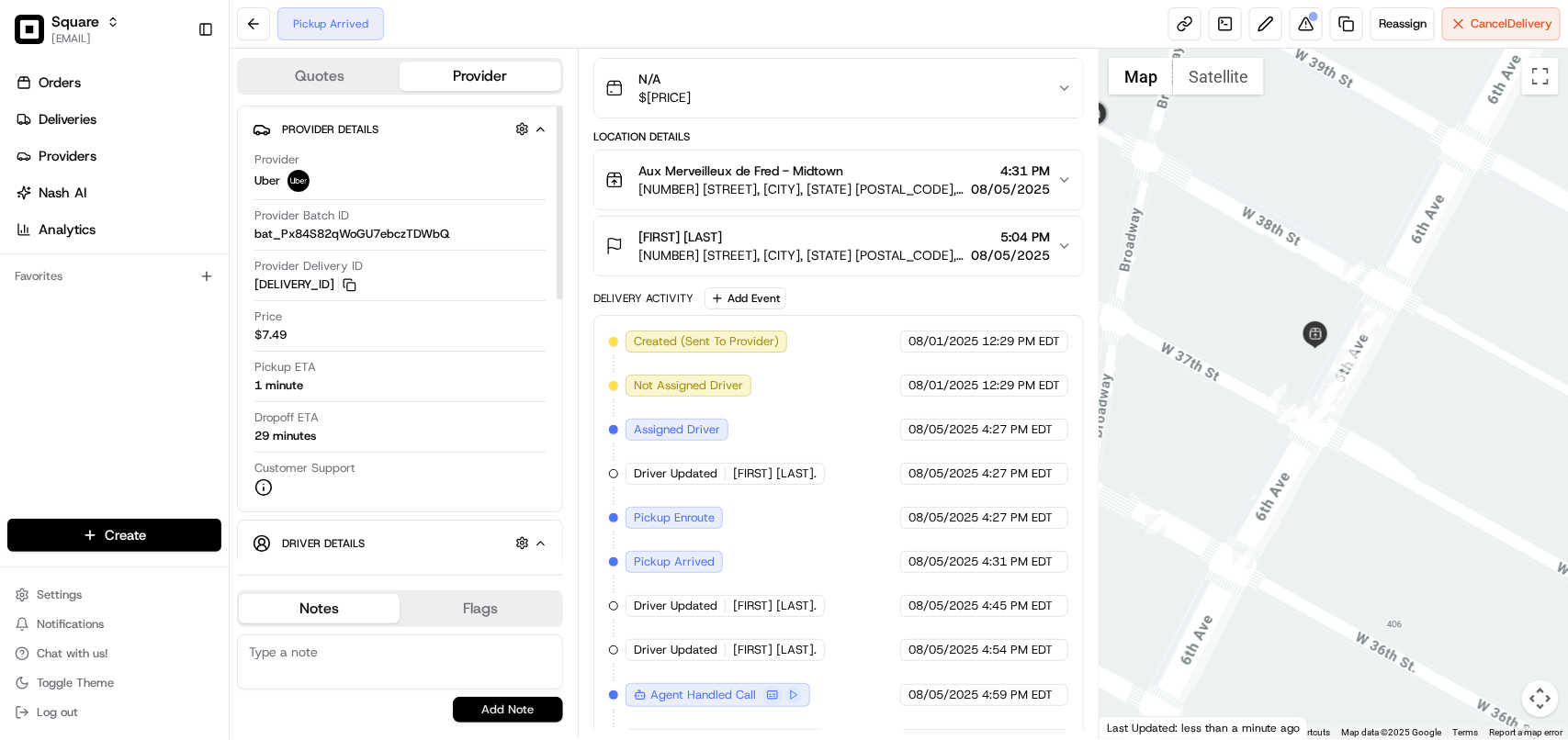 paste on "**Caller Information: Merchant
**Reason for calling: Order never delivered
**Resolution: Filed IR." 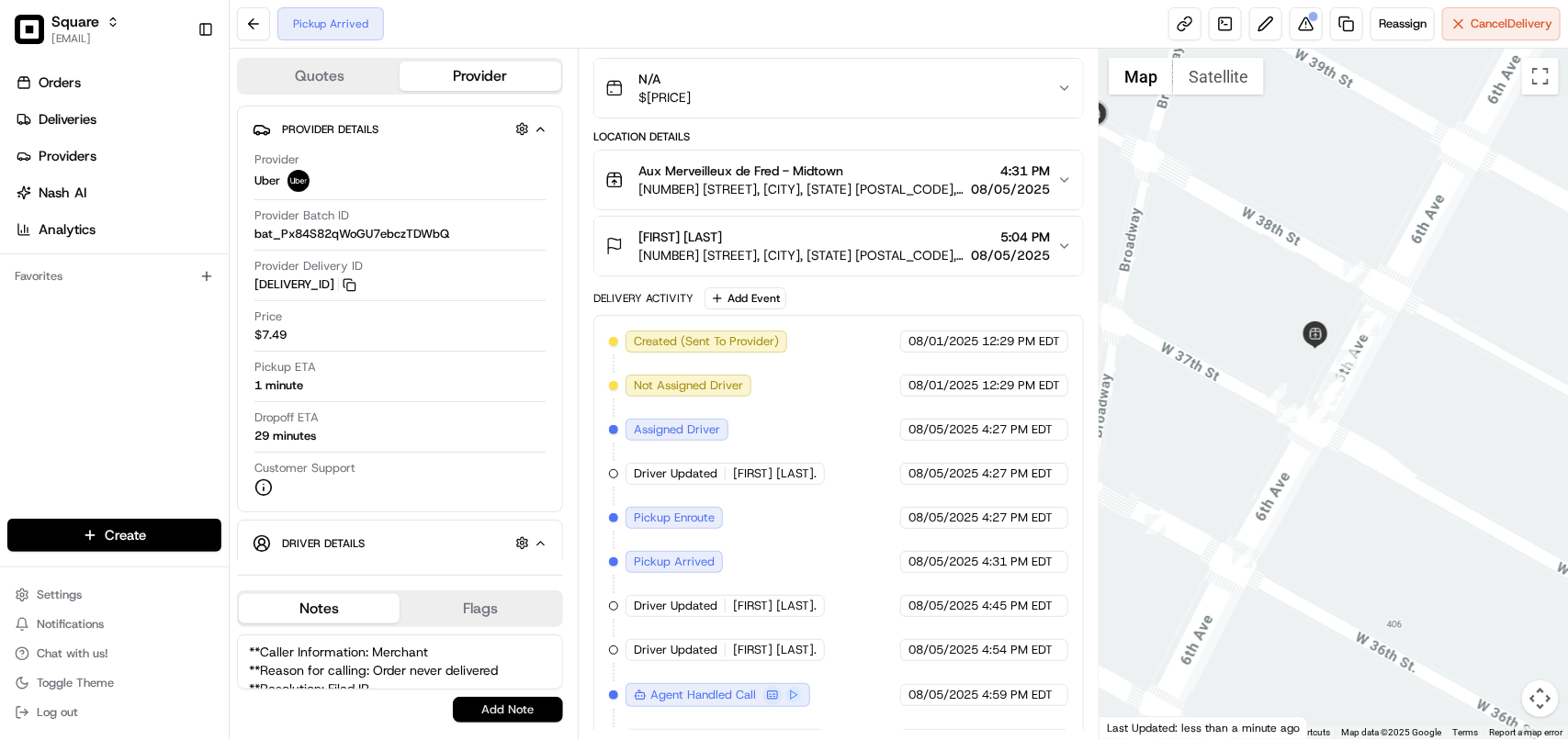 scroll, scrollTop: 26, scrollLeft: 0, axis: vertical 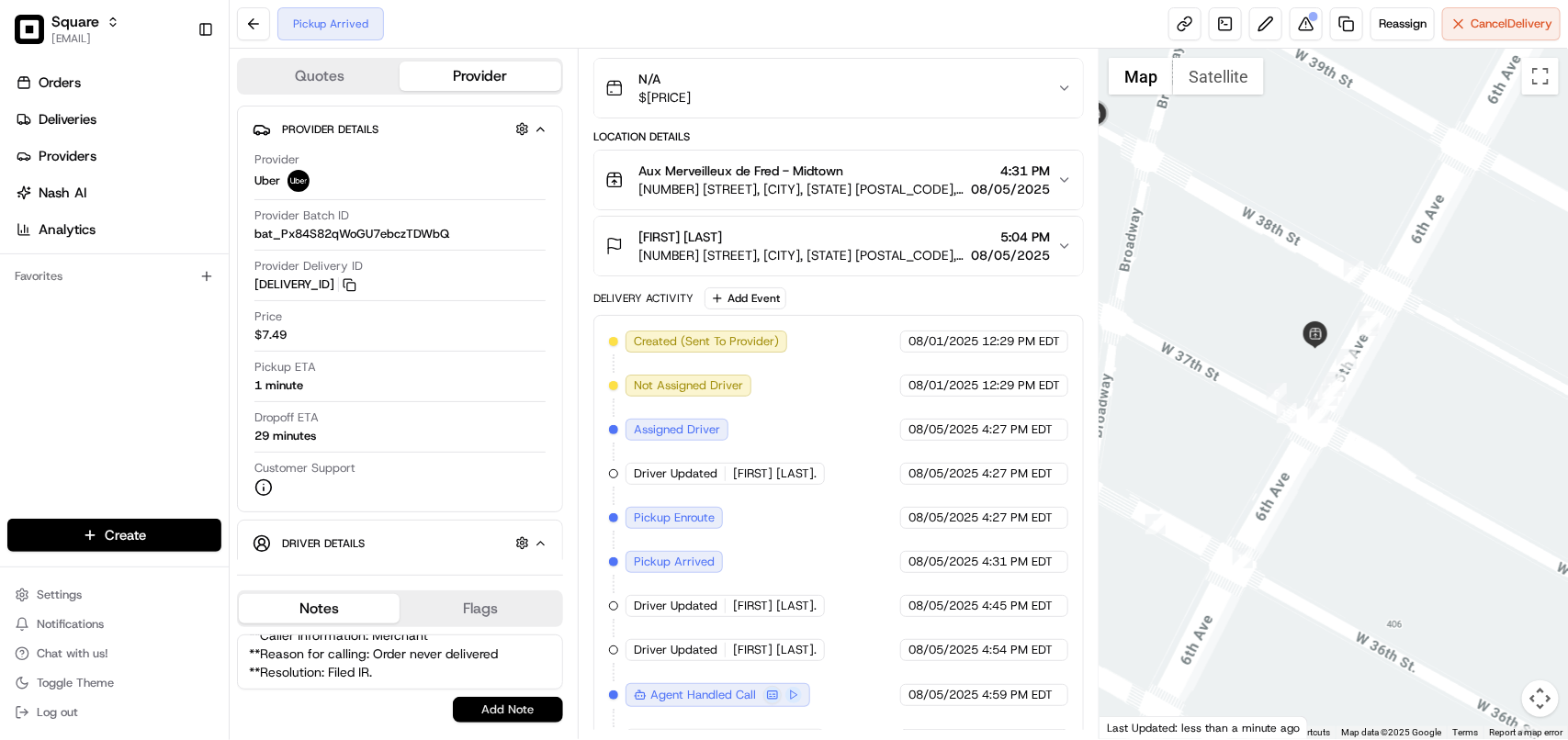 type on "**Caller Information: Merchant
**Reason for calling: Order never delivered
**Resolution: Filed IR." 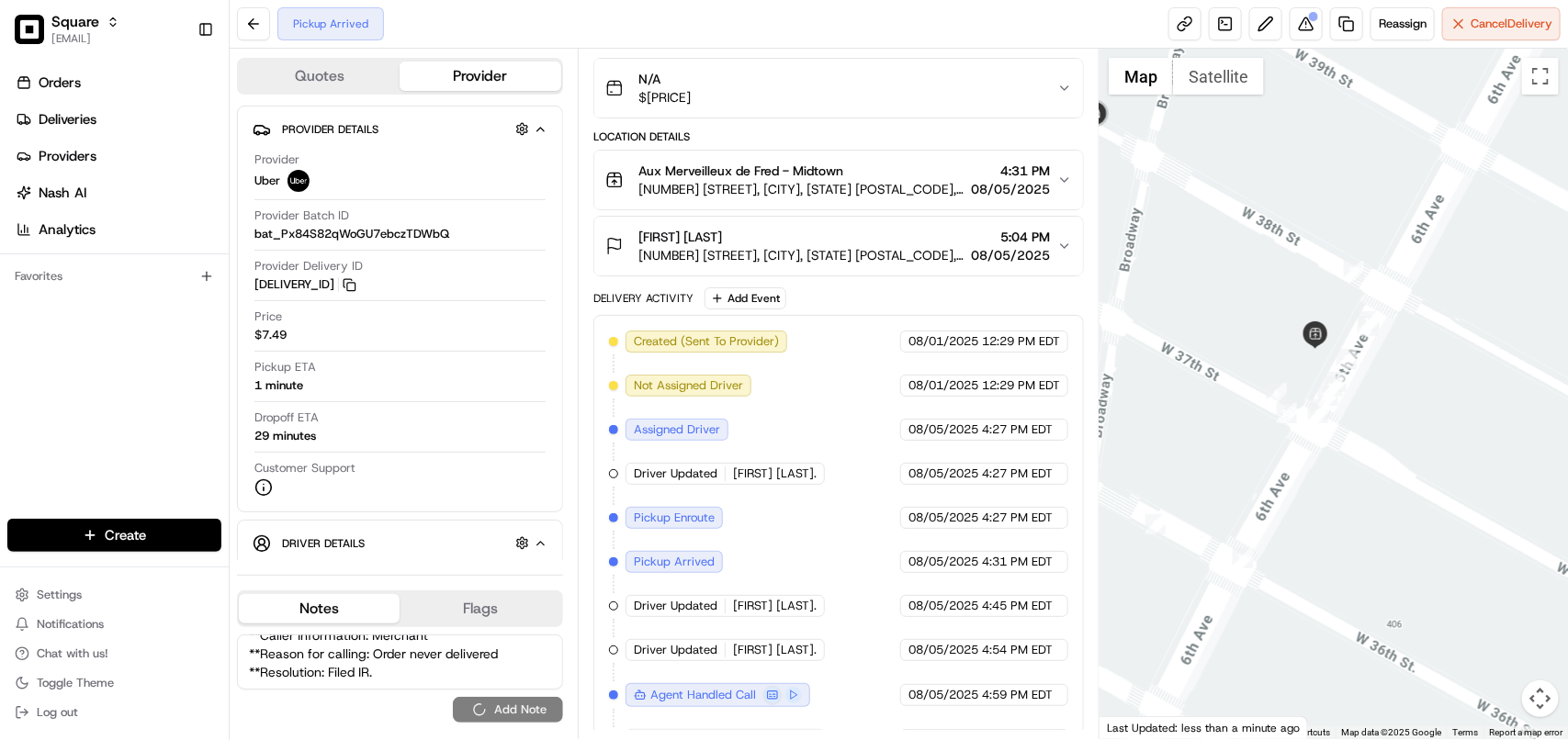 type 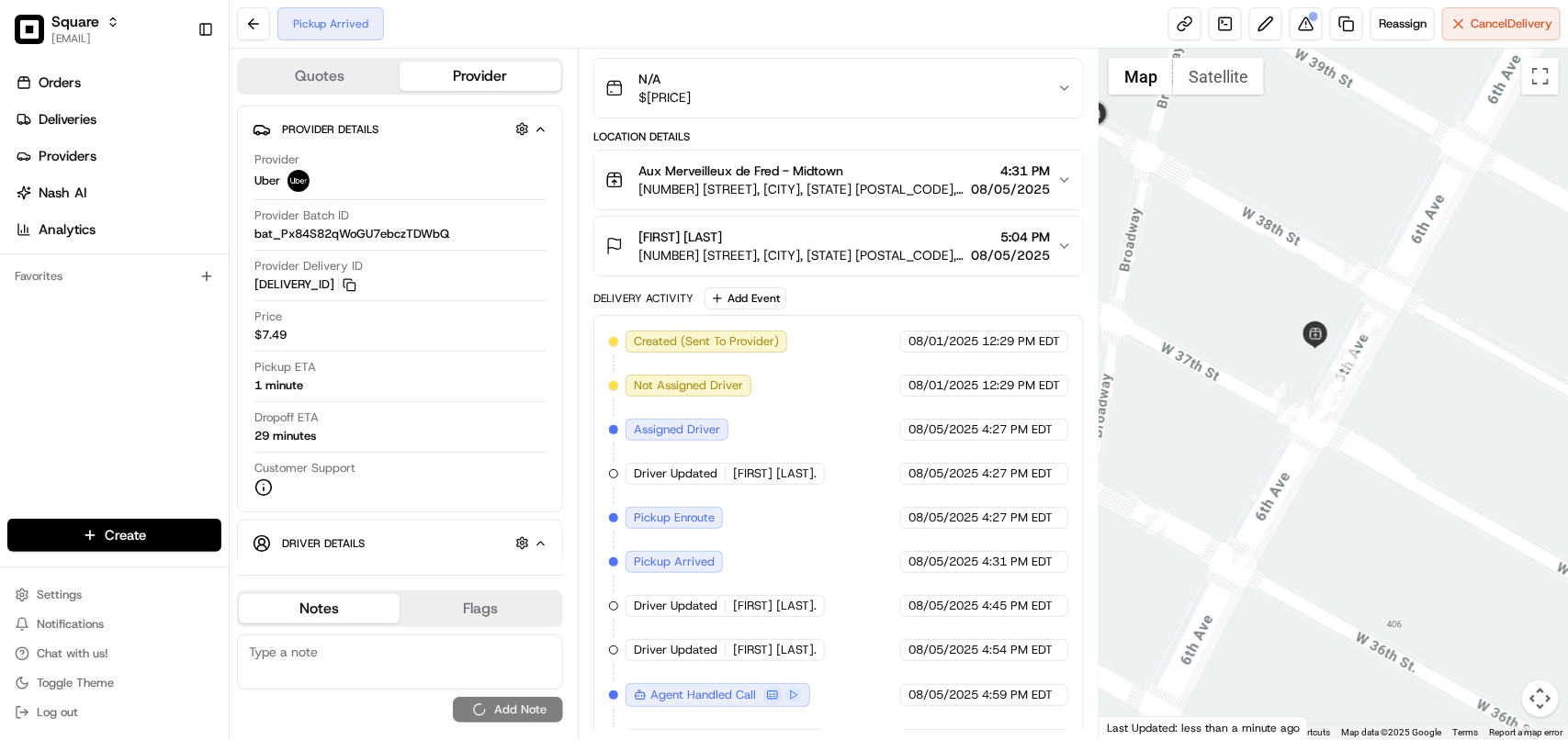 scroll, scrollTop: 0, scrollLeft: 0, axis: both 